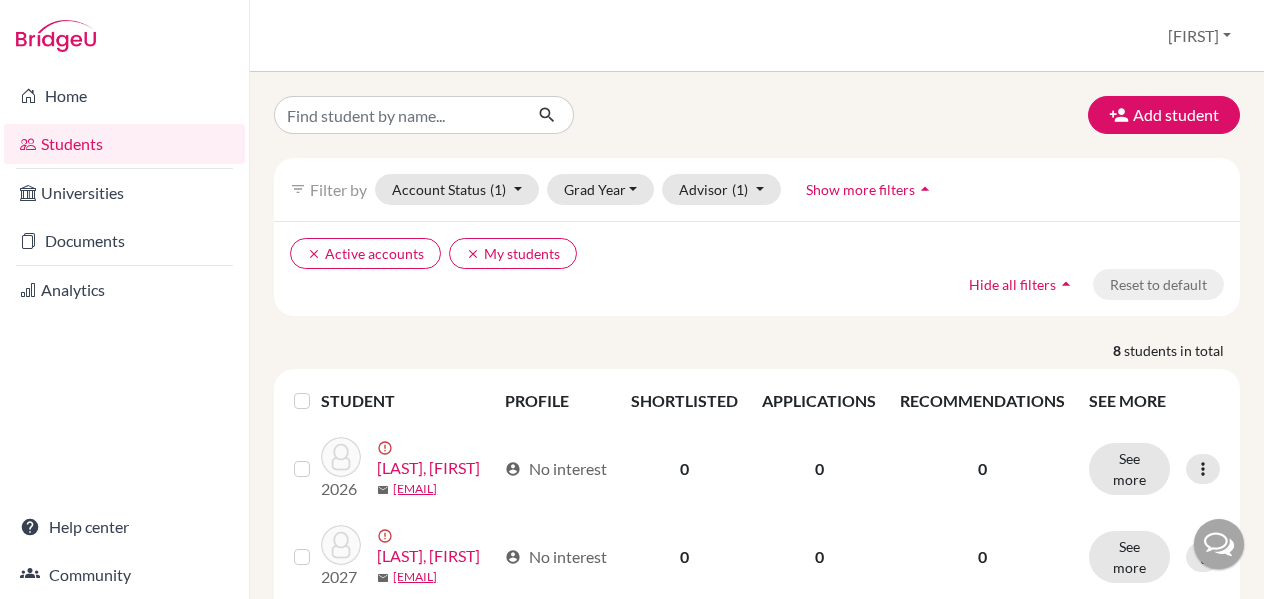 scroll, scrollTop: 0, scrollLeft: 0, axis: both 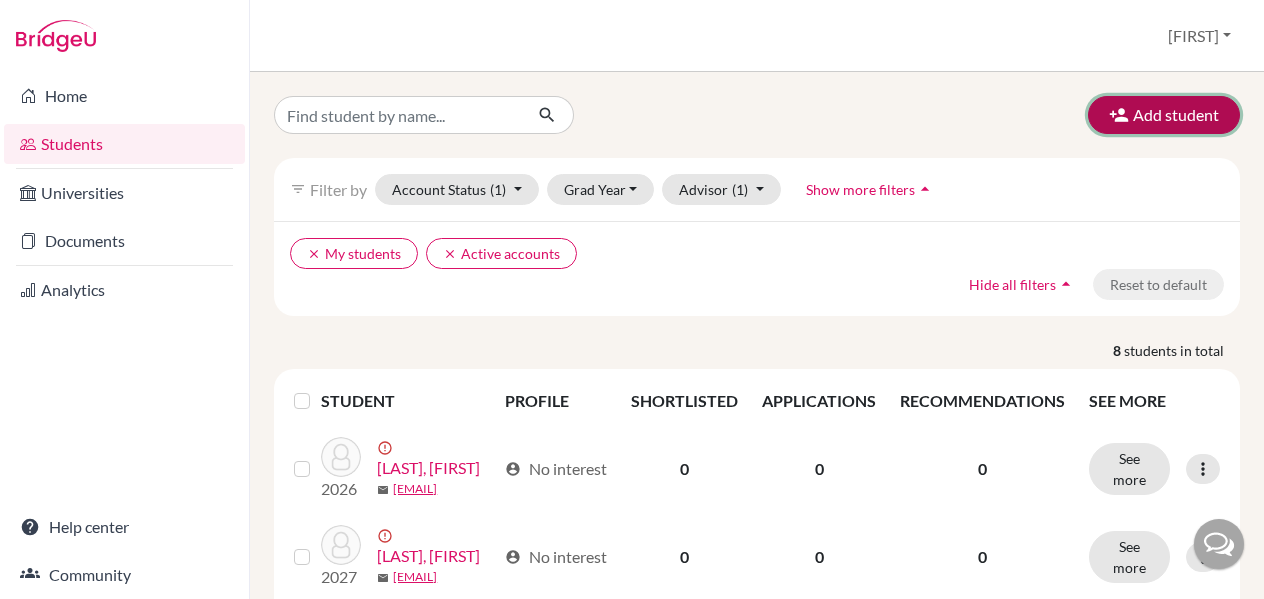 click on "Add student" at bounding box center (1164, 115) 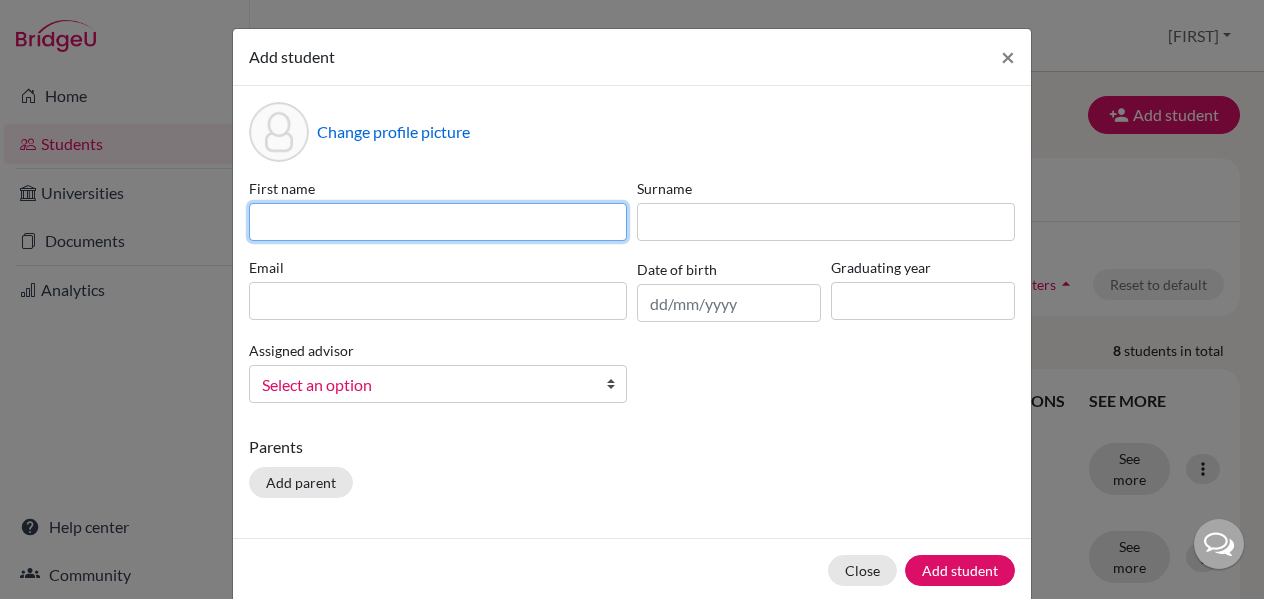 click at bounding box center [438, 222] 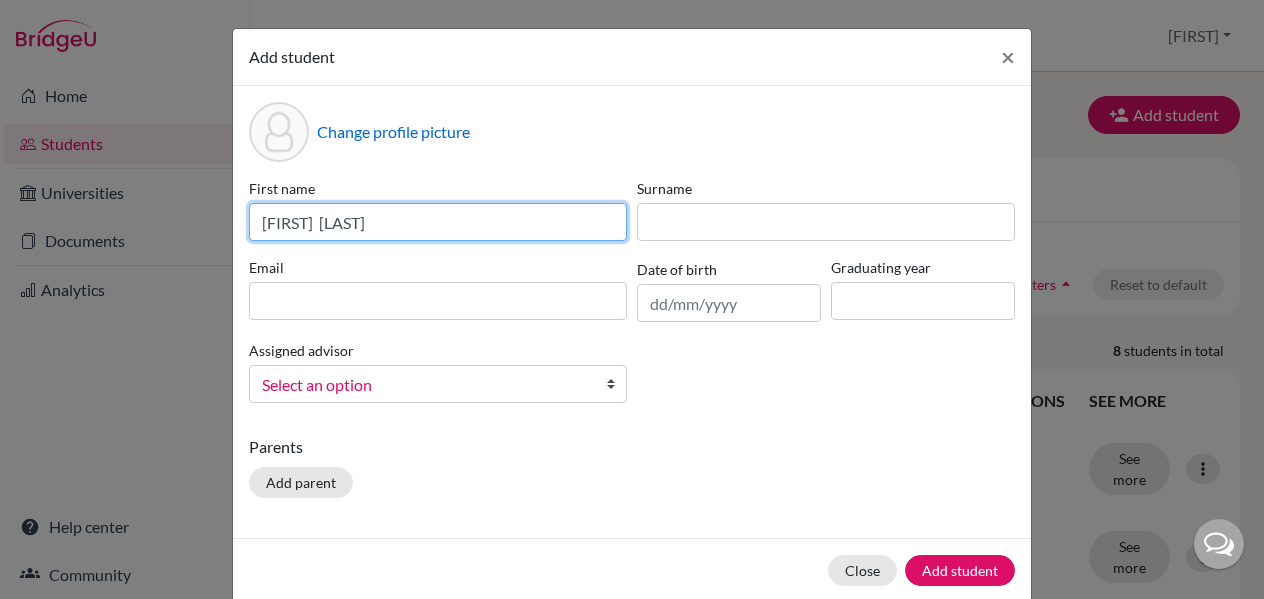 type on "[FIRST]  [LAST]" 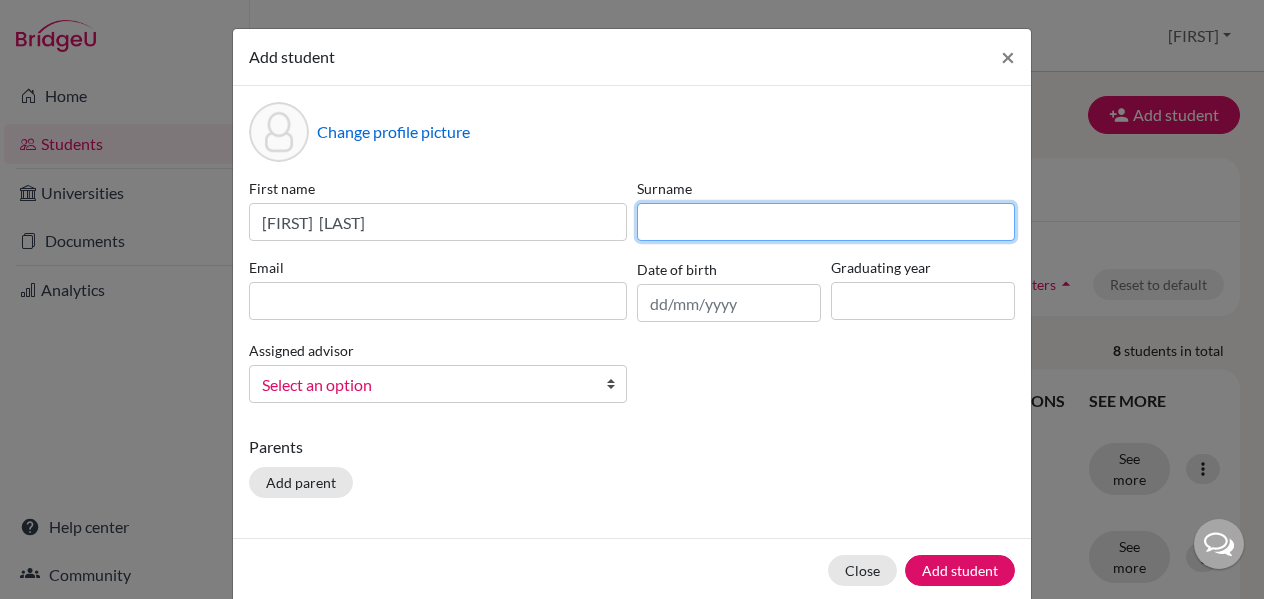 click at bounding box center [826, 222] 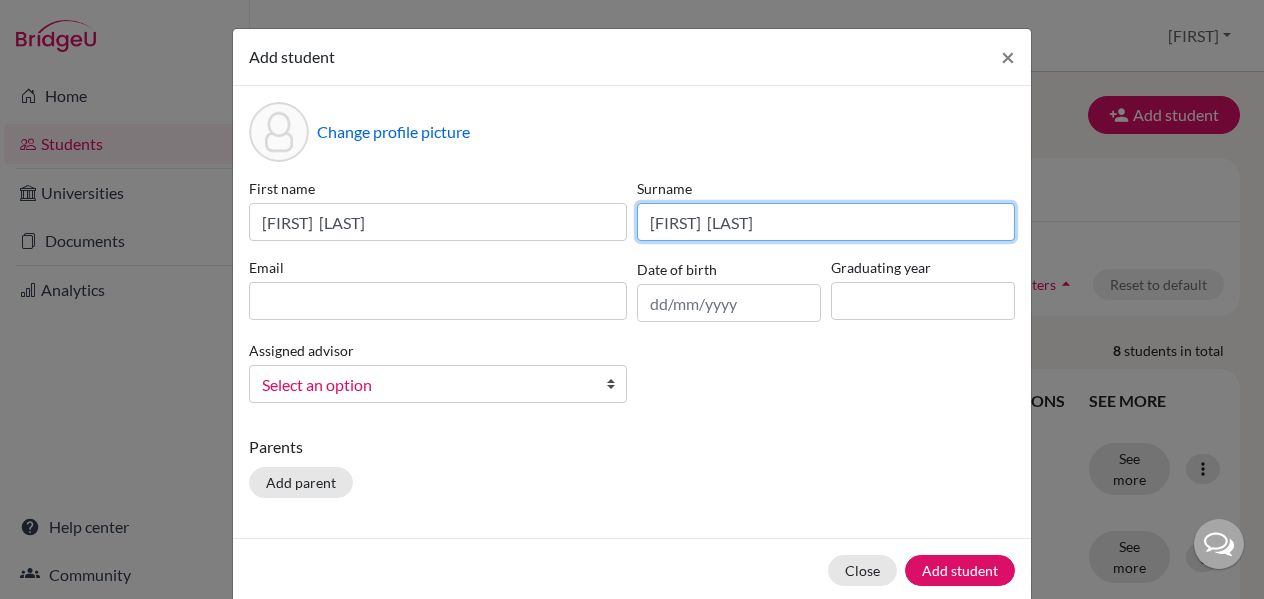 click on "[FIRST]  [LAST]" at bounding box center (826, 222) 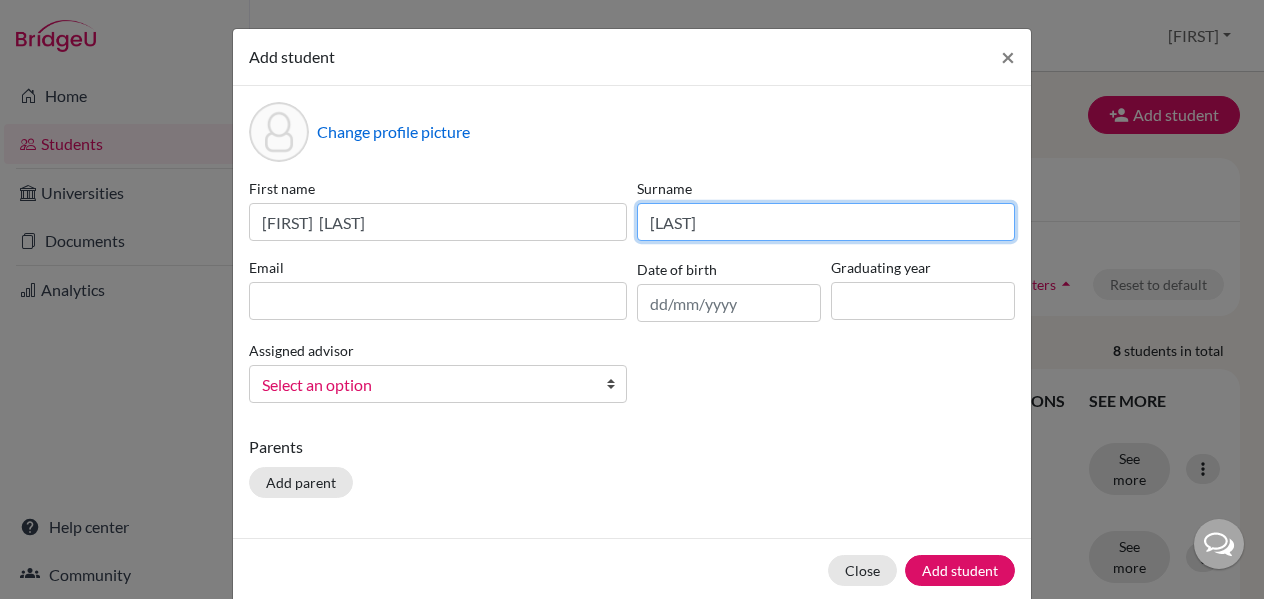type on "[LAST]" 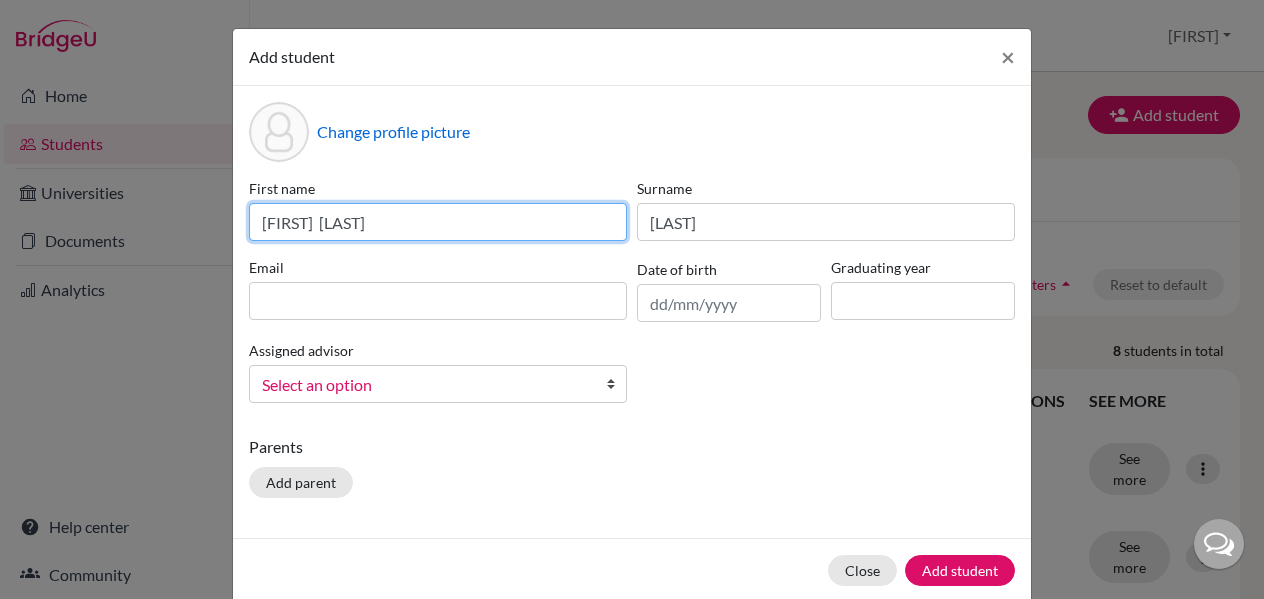 click on "Avishi  Gupta" at bounding box center (438, 222) 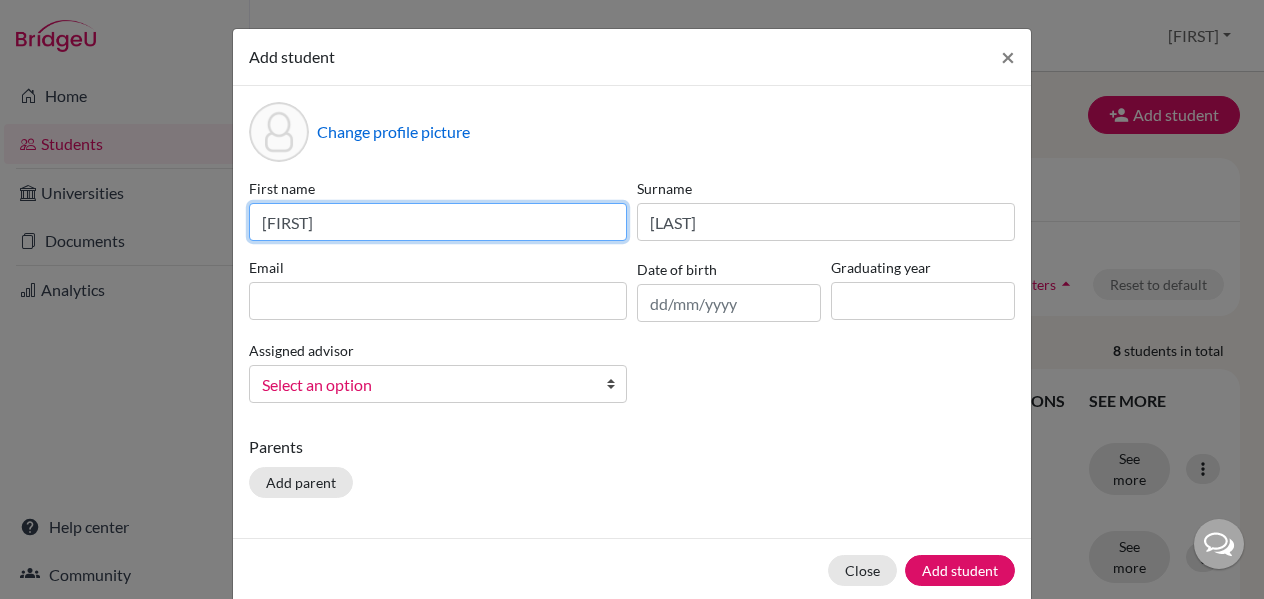 type on "Avishi" 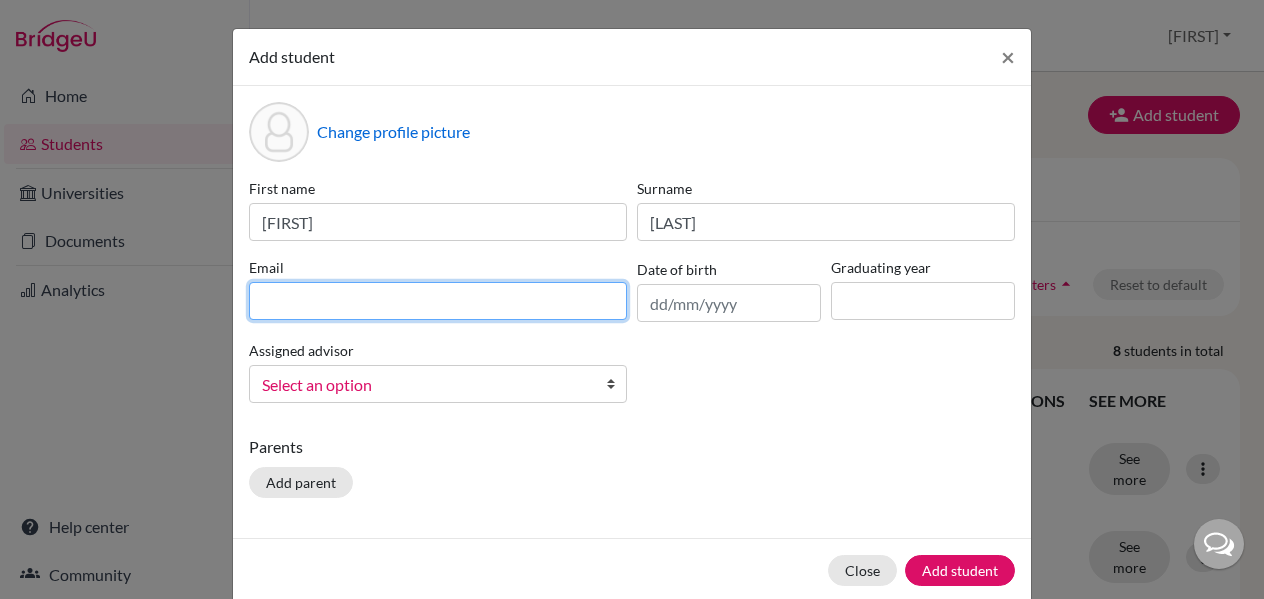 click at bounding box center (438, 301) 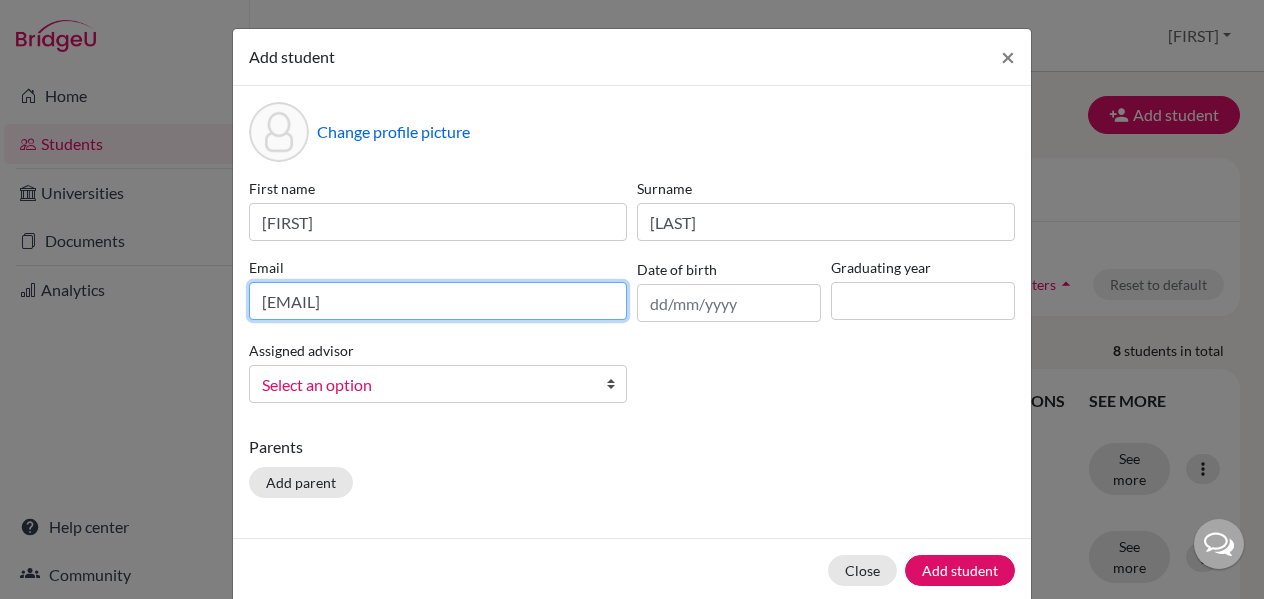 type on "avishi.gupta@sanctamaria.co.in" 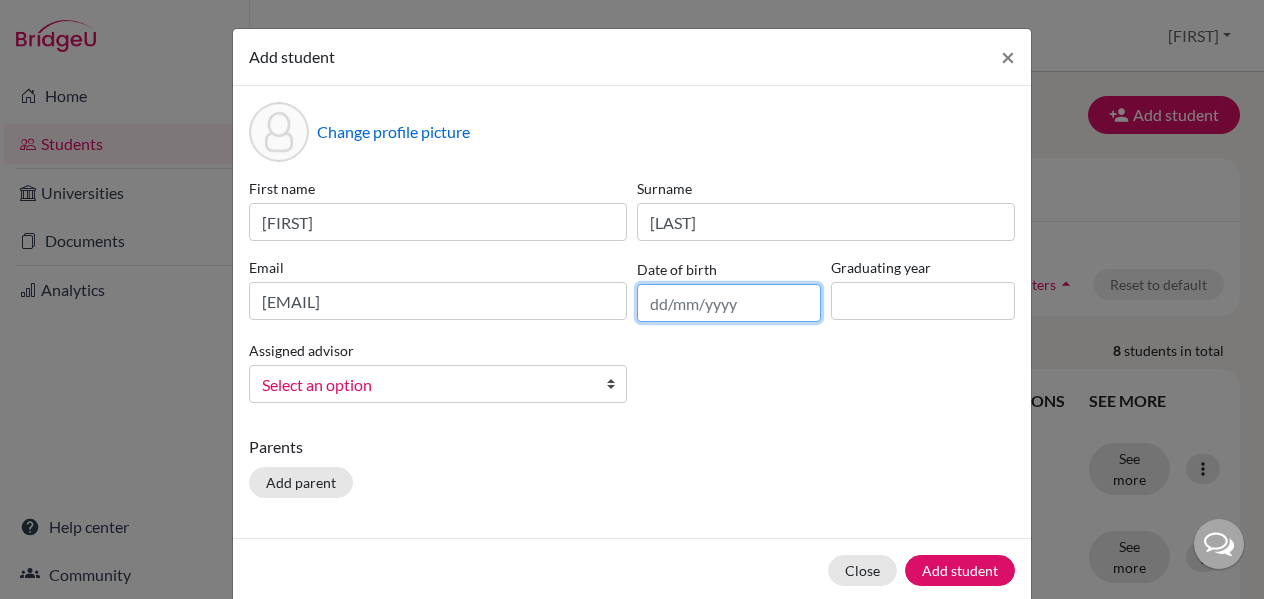 click at bounding box center (729, 303) 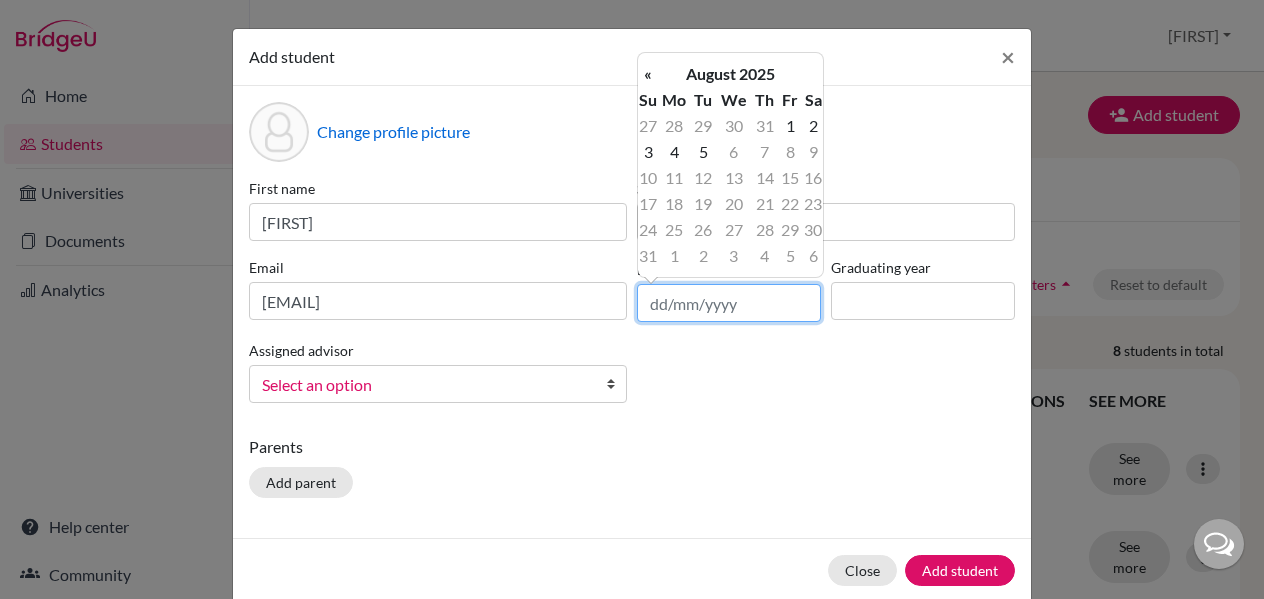 paste on "20/06/2007" 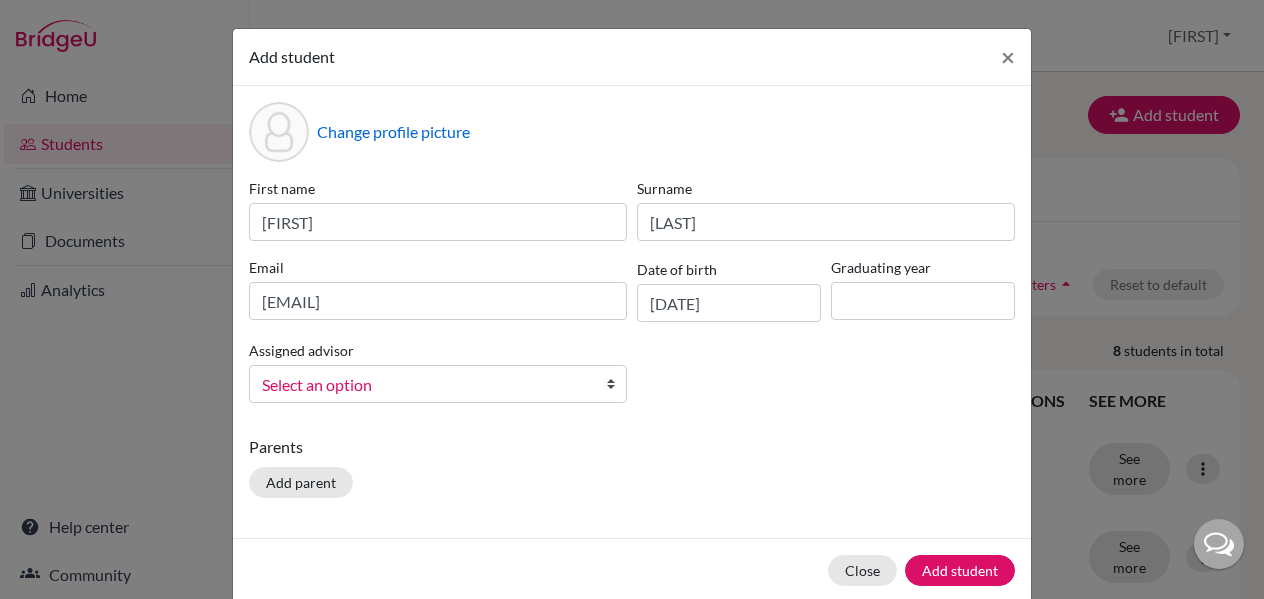 click on "Change profile picture First name Avishi Surname Gupta Email avishi.gupta@sanctamaria.co.in Date of birth 20/06/2007 Graduating year Assigned advisor Ghosh, Sandeep Gupta, Anvita Jacob, Sharu  Kochar, Rajika Okechukwu, Francis P, Pankaj Sharma, Namrata Singh, Komal Thapliyal, Sandeep Tripathy, Nirmal Tripathy, Nirmalendu Upreti, Deepak
Select an option
Parents Add parent" at bounding box center (632, 312) 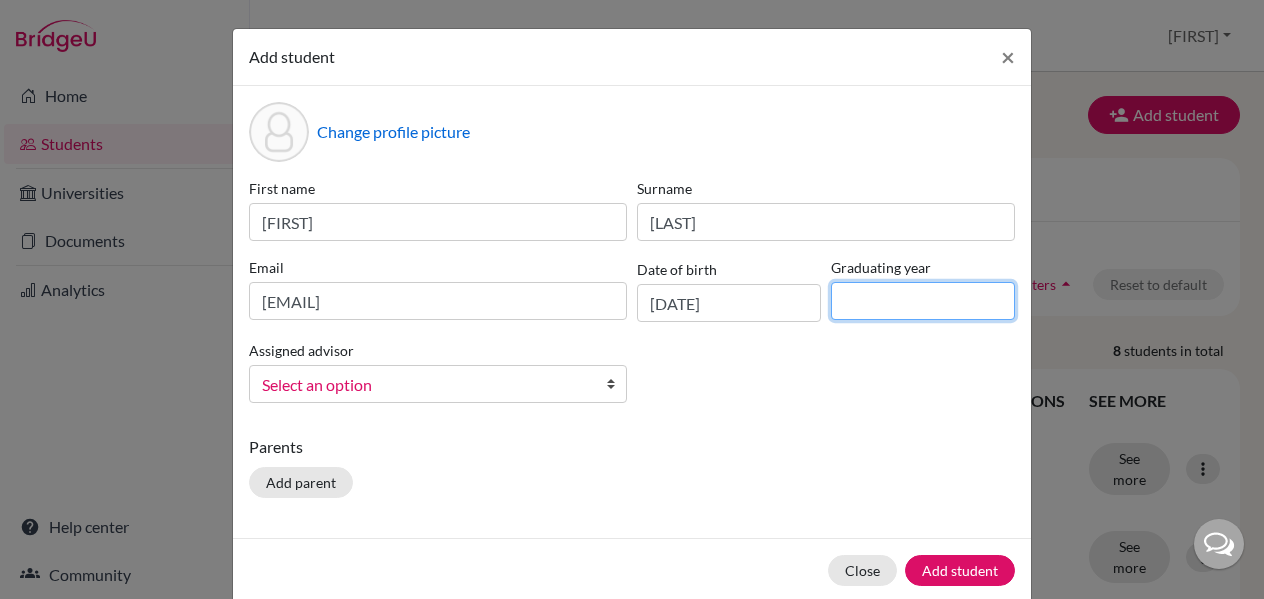 click at bounding box center (923, 301) 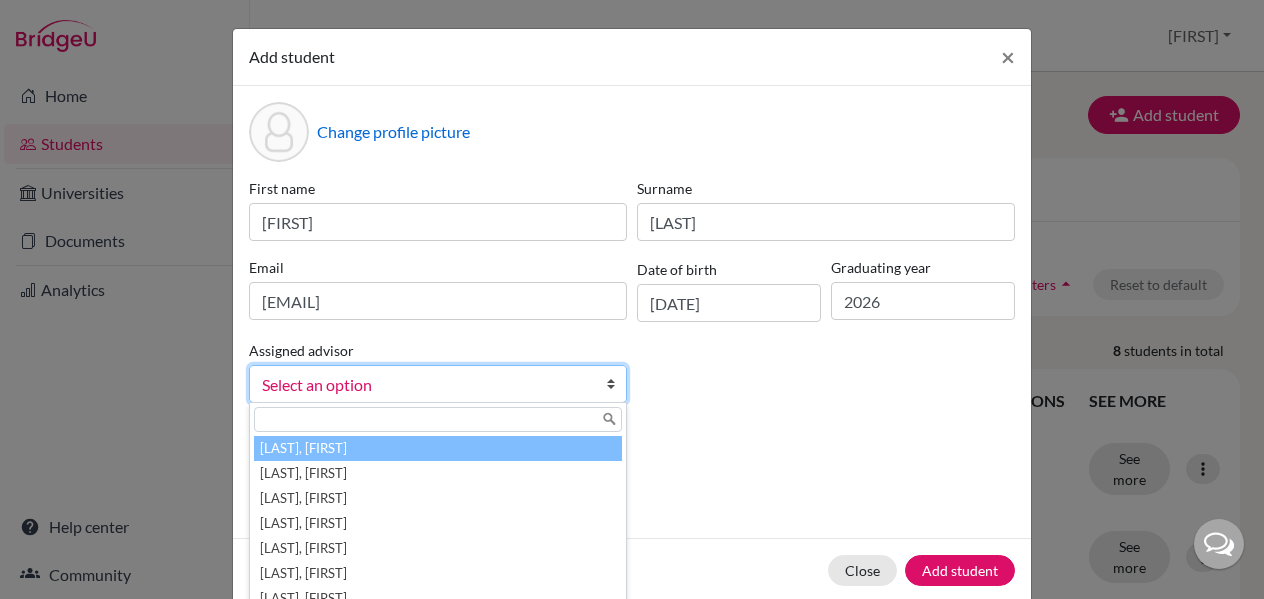 click on "Select an option" at bounding box center [425, 385] 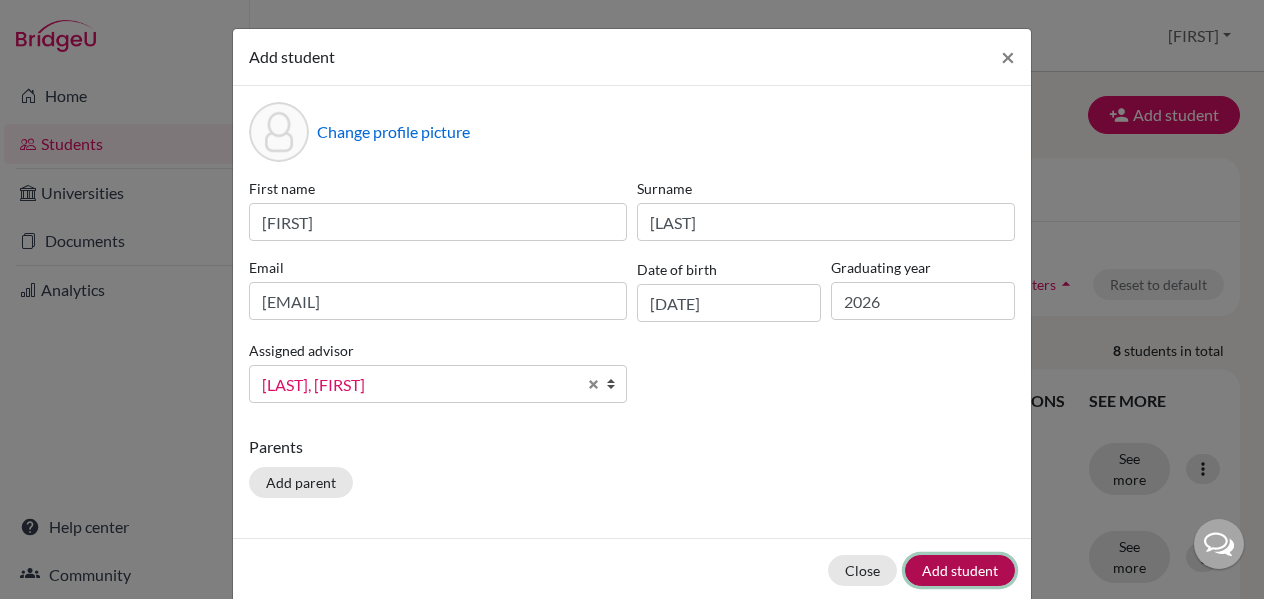 click on "Add student" at bounding box center [960, 570] 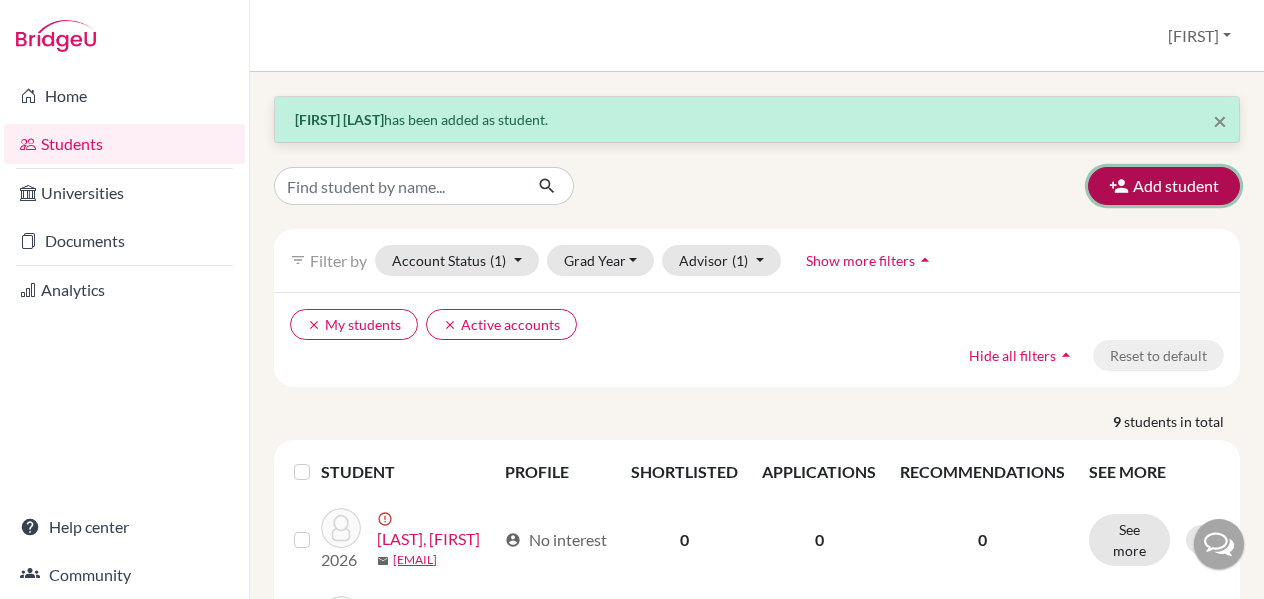click on "Add student" at bounding box center (1164, 186) 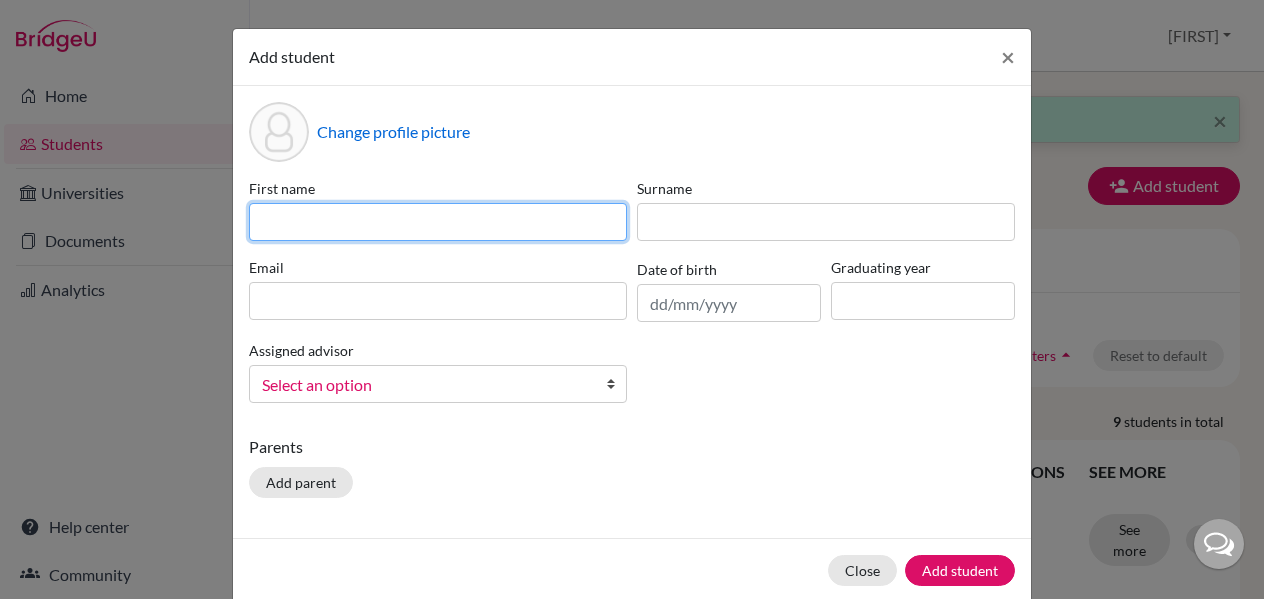 click at bounding box center (438, 222) 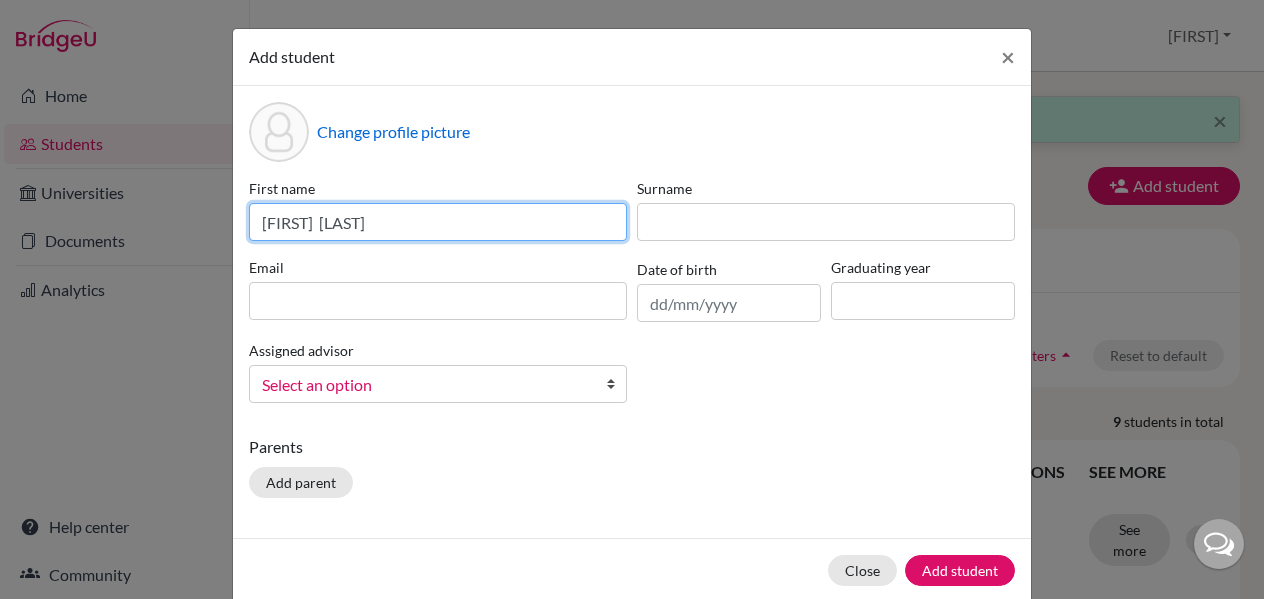 type on "Chayank  Bidhuri" 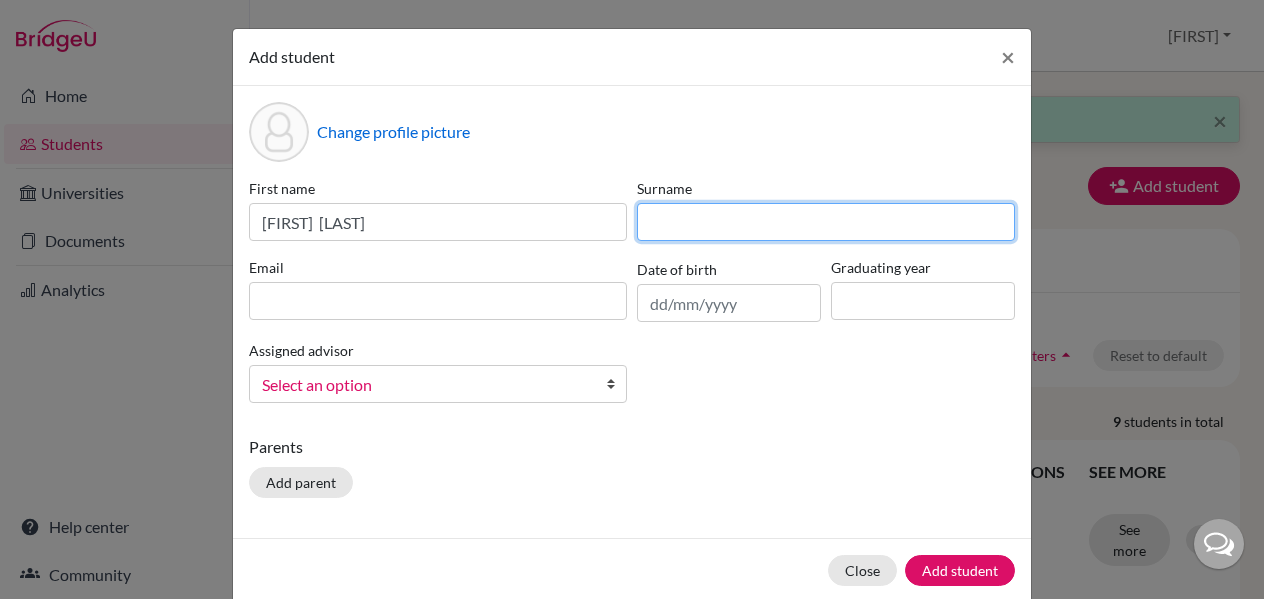 click at bounding box center [826, 222] 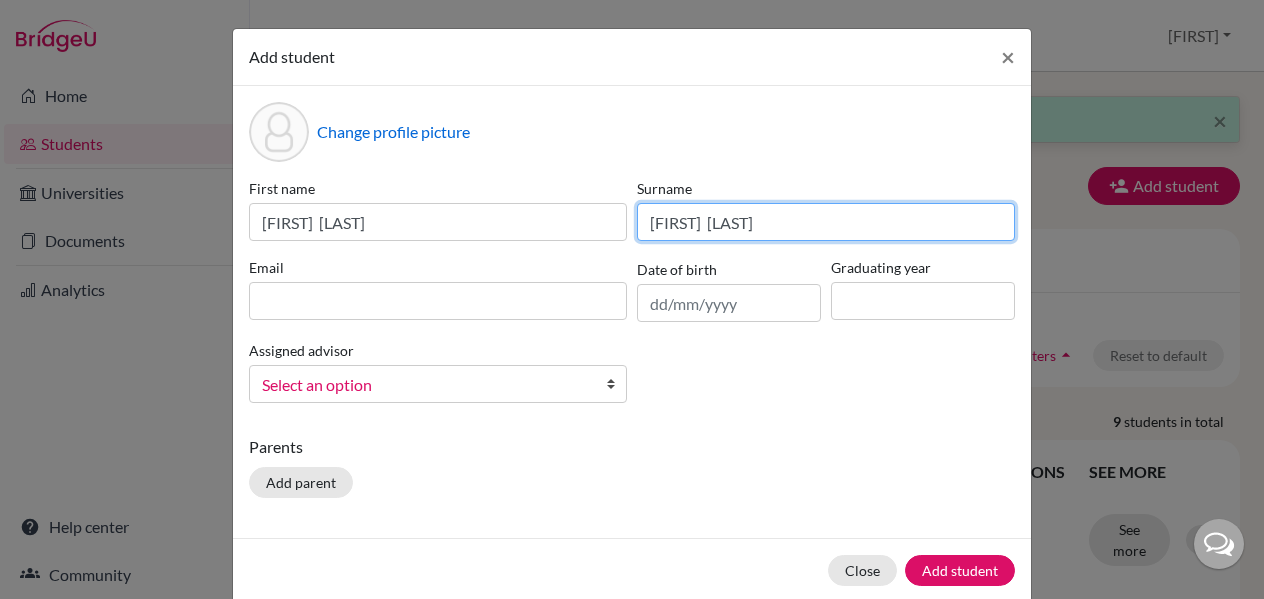 click on "Chayank  Bidhuri" at bounding box center (826, 222) 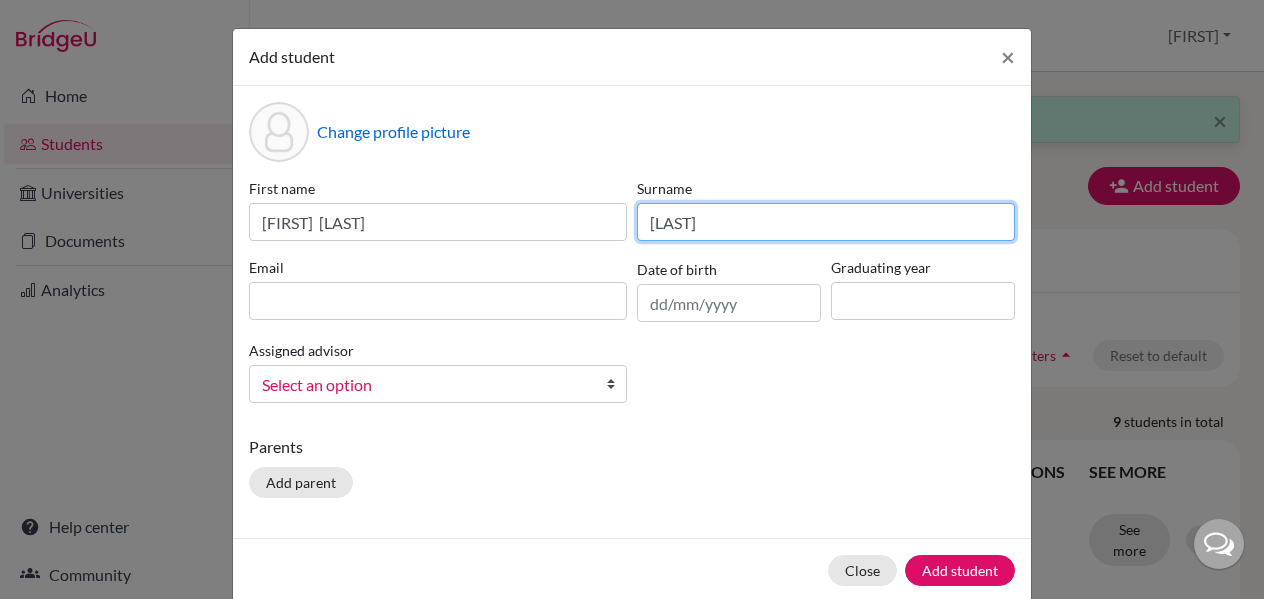 type on "Bidhuri" 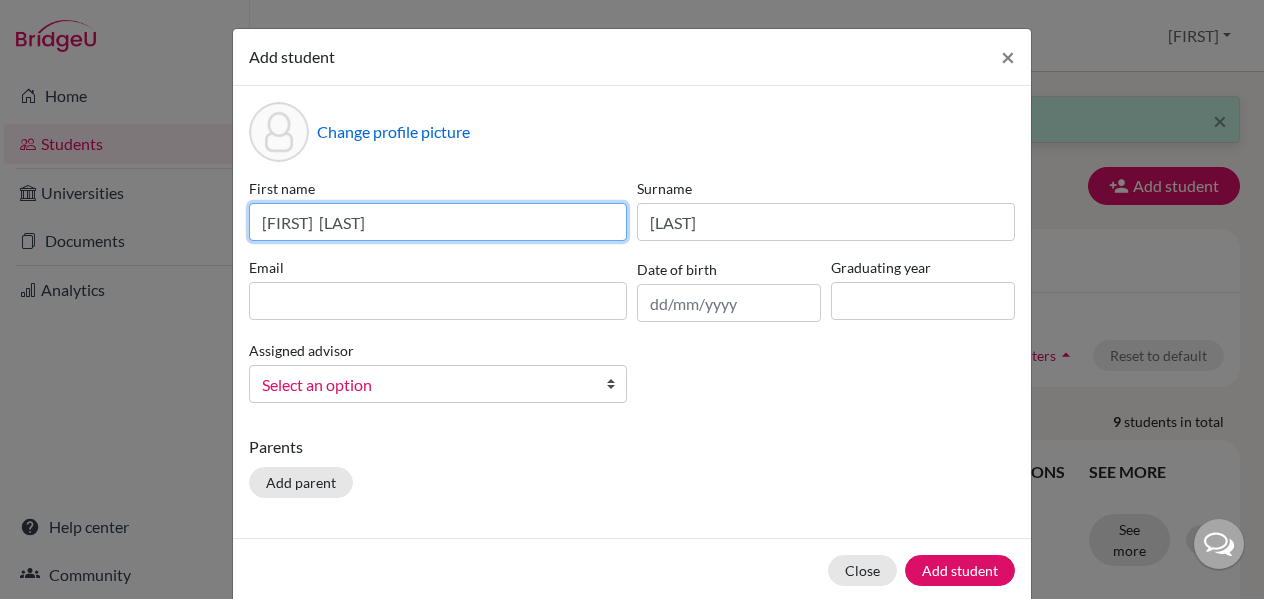 click on "Chayank  Bidhuri" at bounding box center [438, 222] 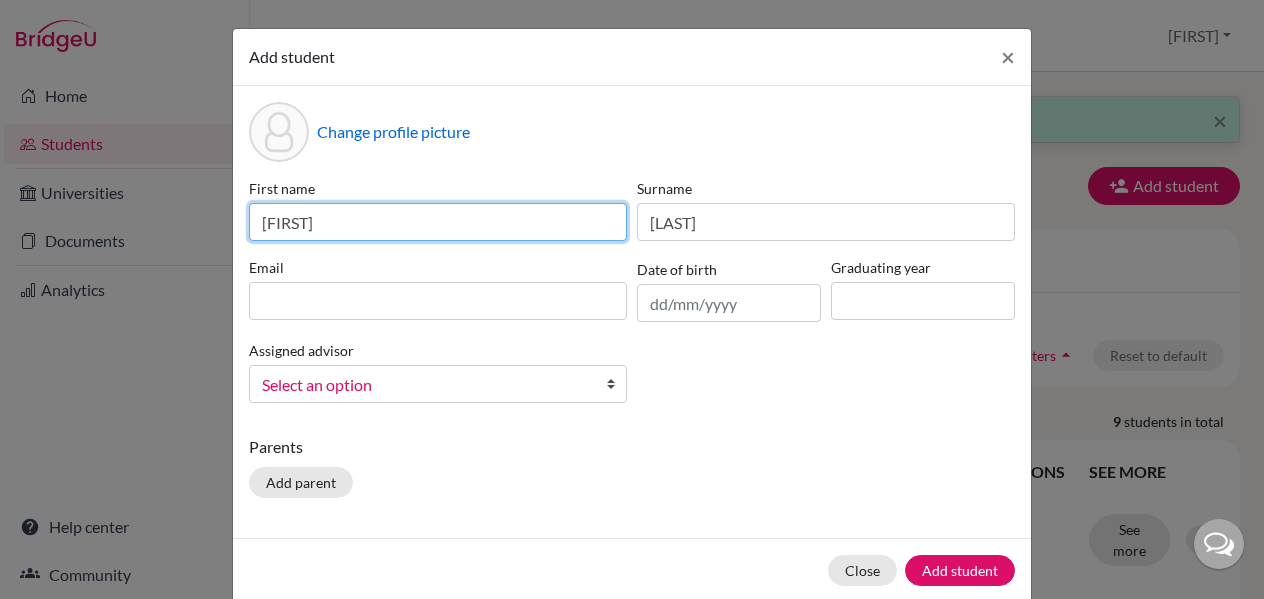 type on "Chayank" 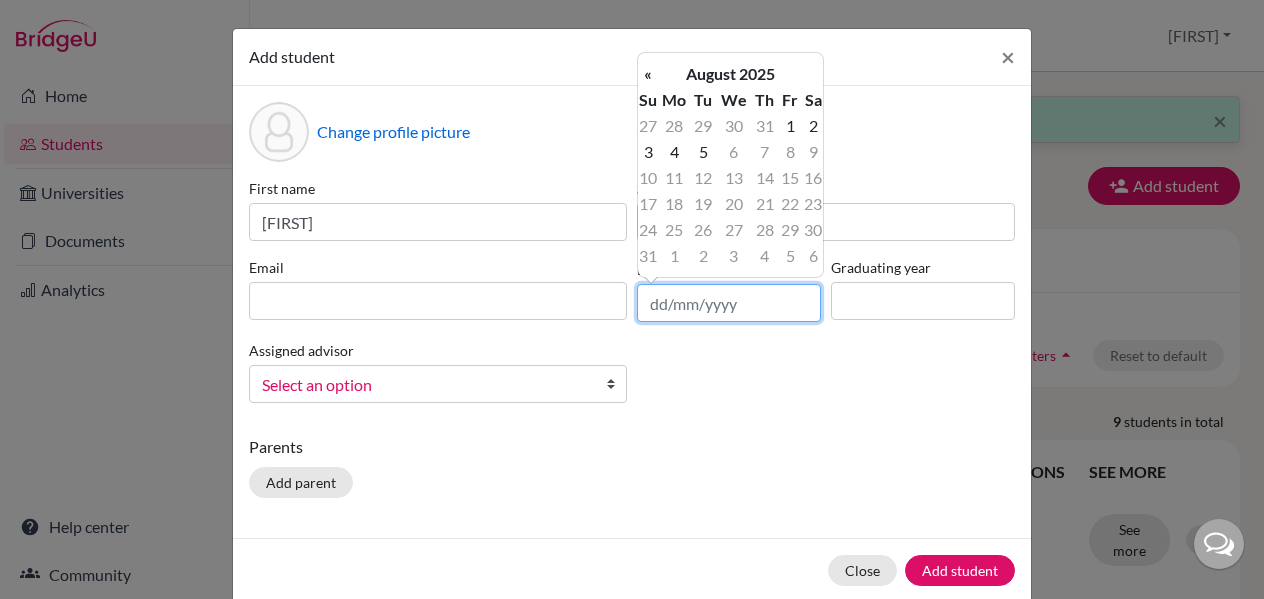 click at bounding box center [729, 303] 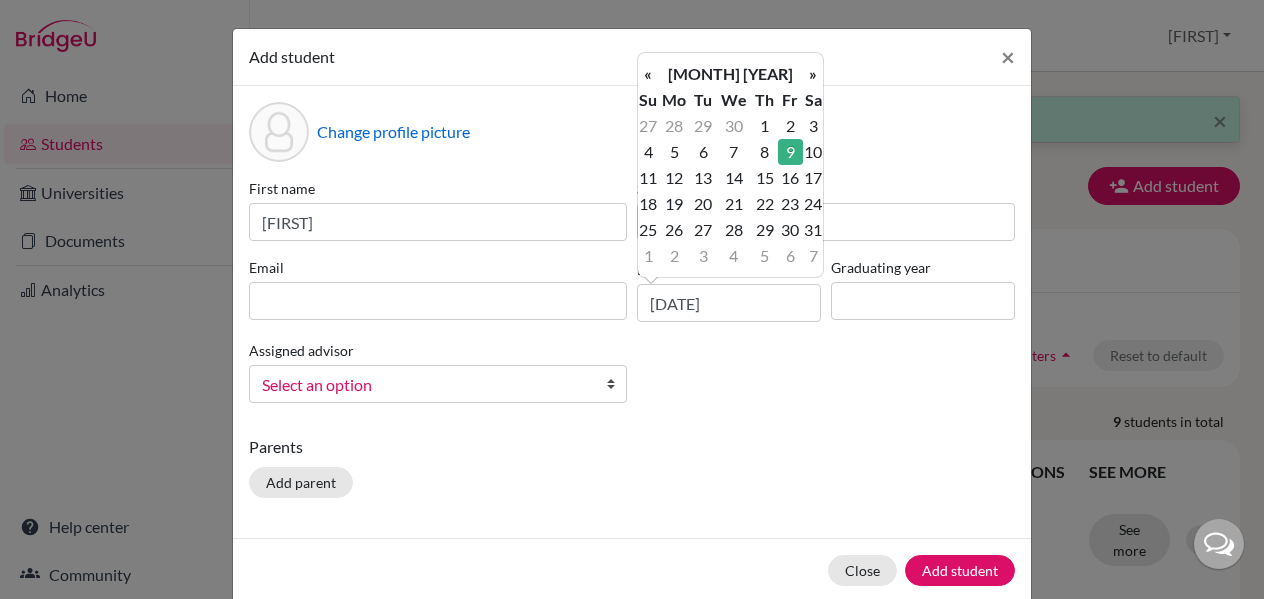 click on "Parents" at bounding box center (632, 447) 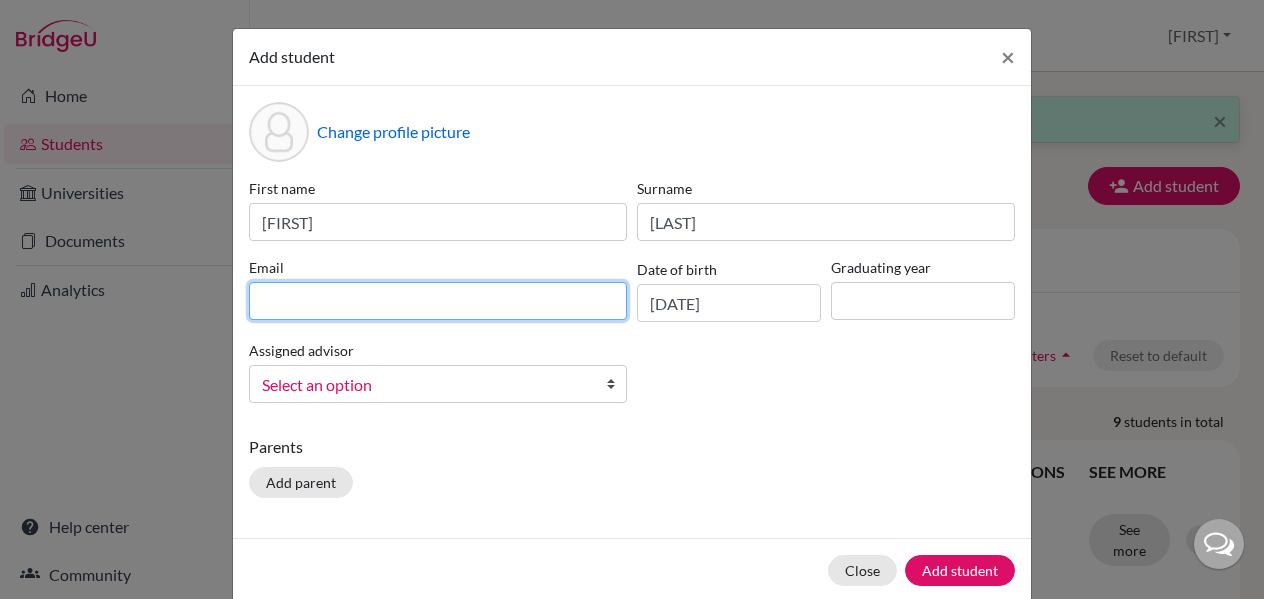 click at bounding box center [438, 301] 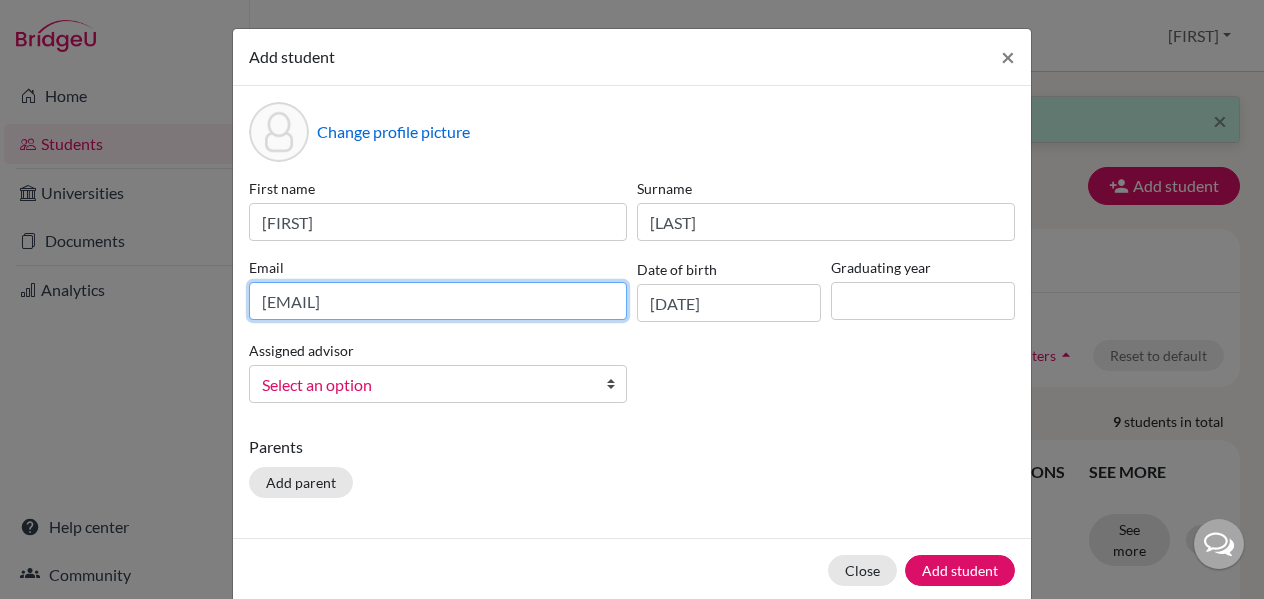 type on "cheyank.bidhuri@sanctamaria.co.in" 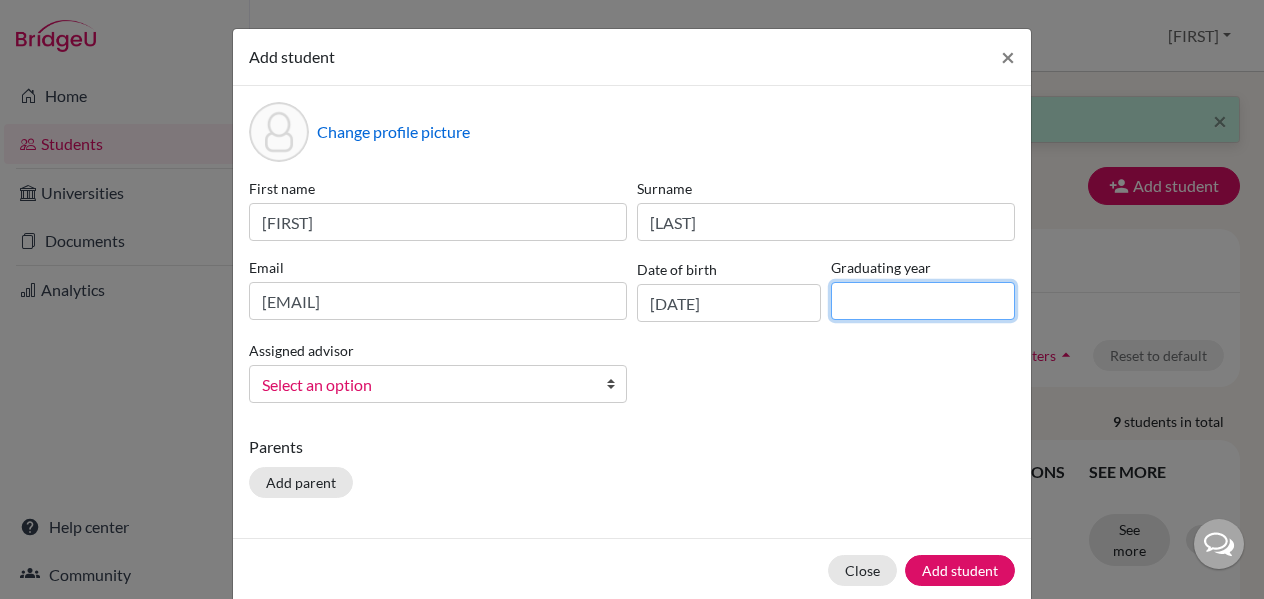 click at bounding box center [923, 301] 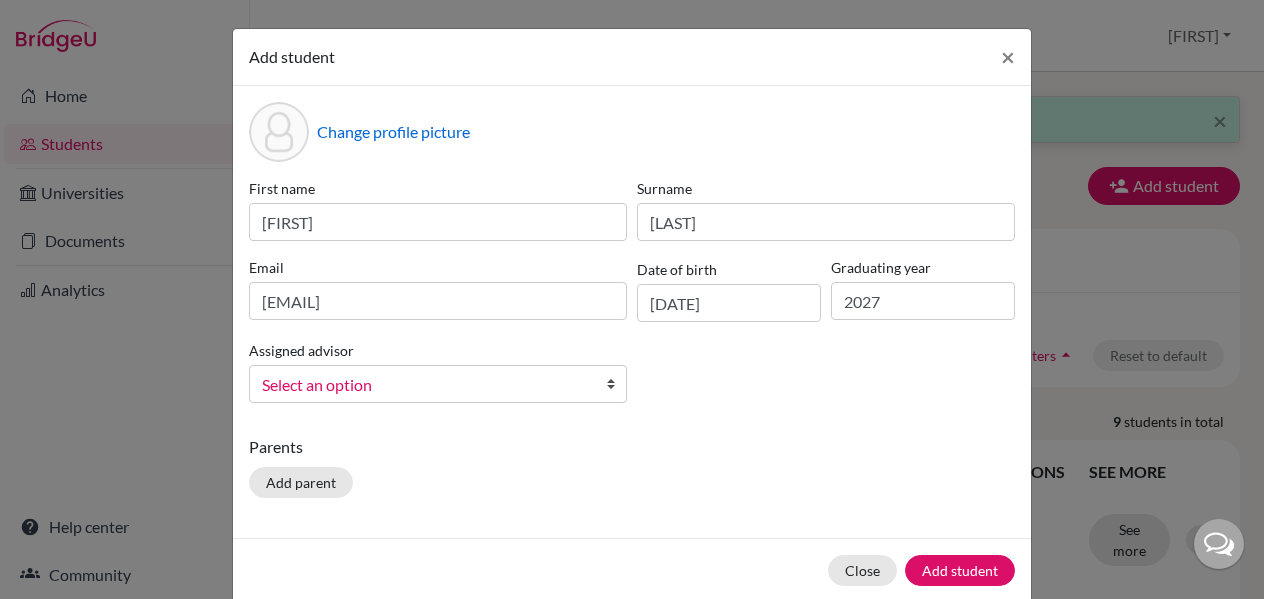 click on "Select an option" at bounding box center [425, 385] 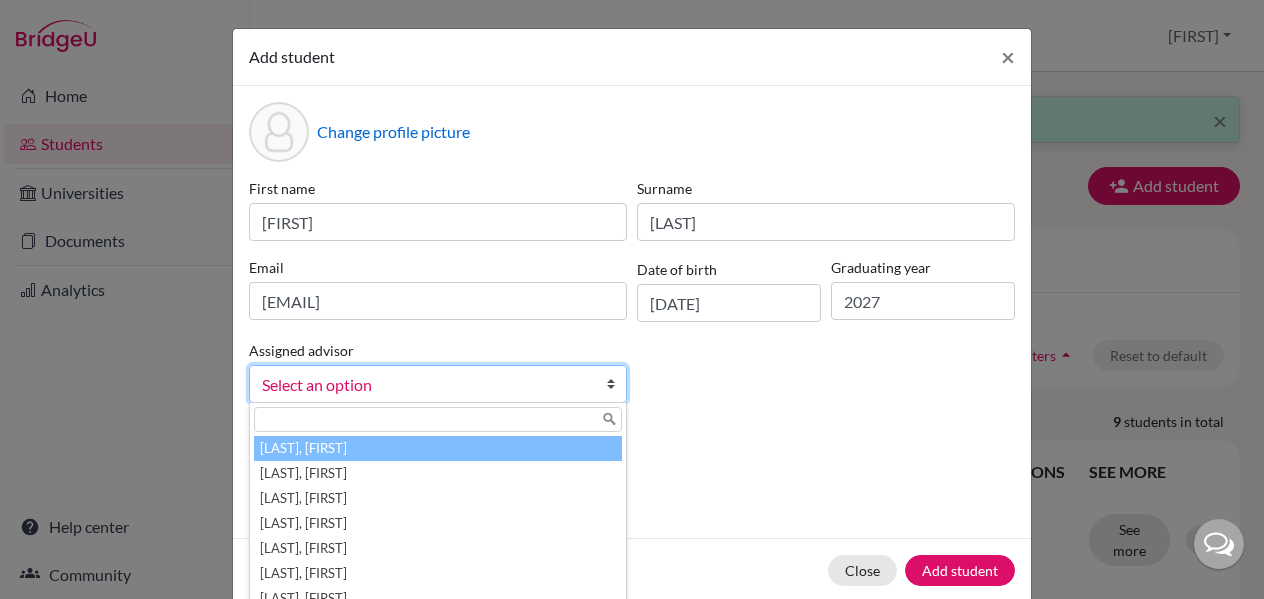 click on "Ghosh, Sandeep" at bounding box center [438, 448] 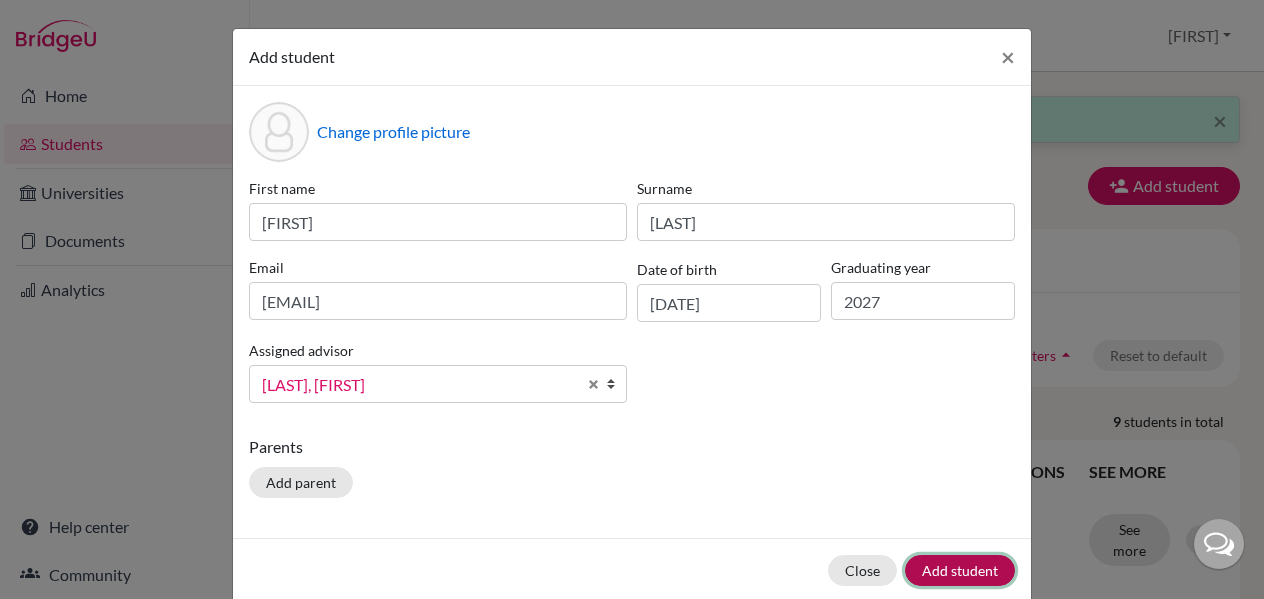 click on "Add student" at bounding box center (960, 570) 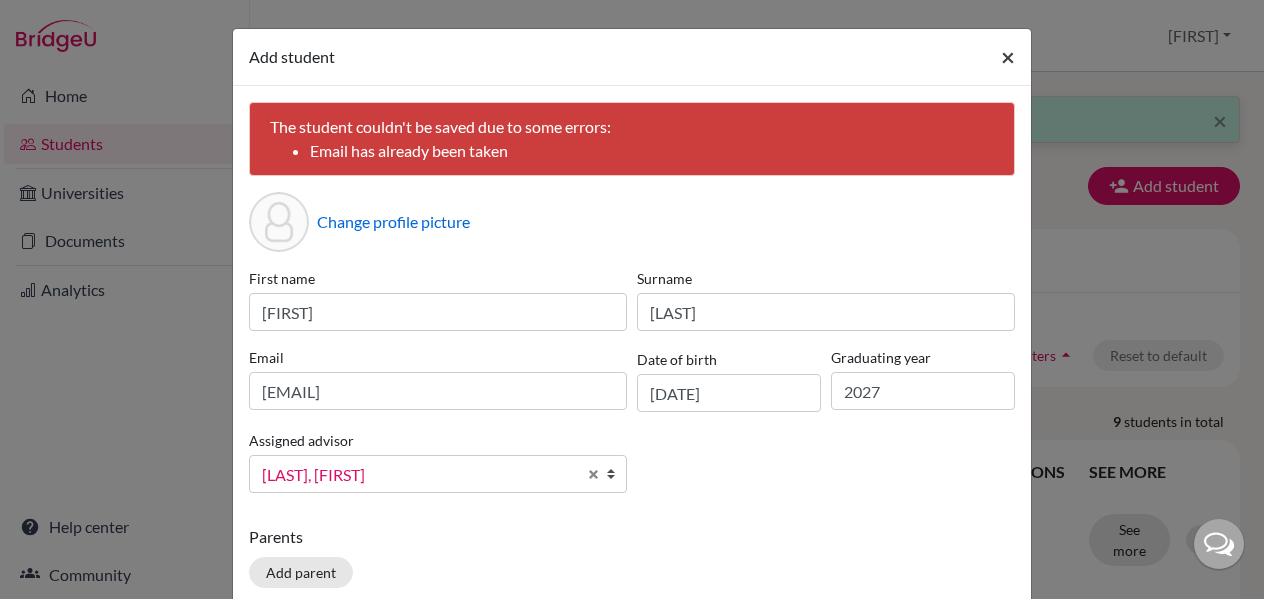 click on "×" at bounding box center [1008, 56] 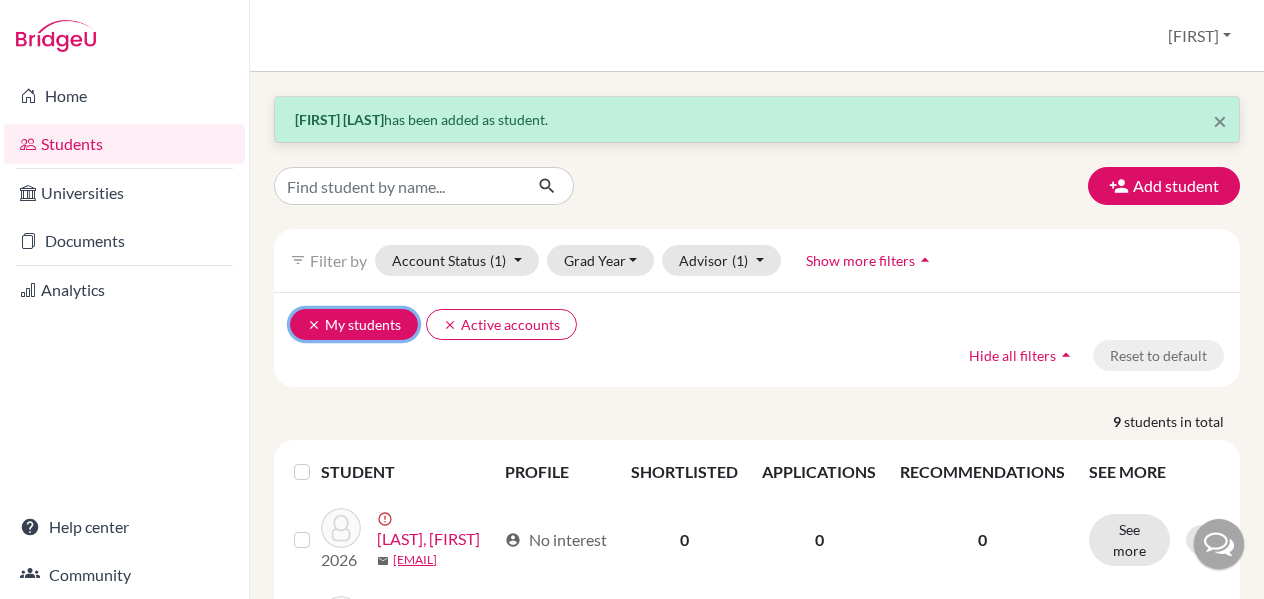 click on "clear" at bounding box center [314, 325] 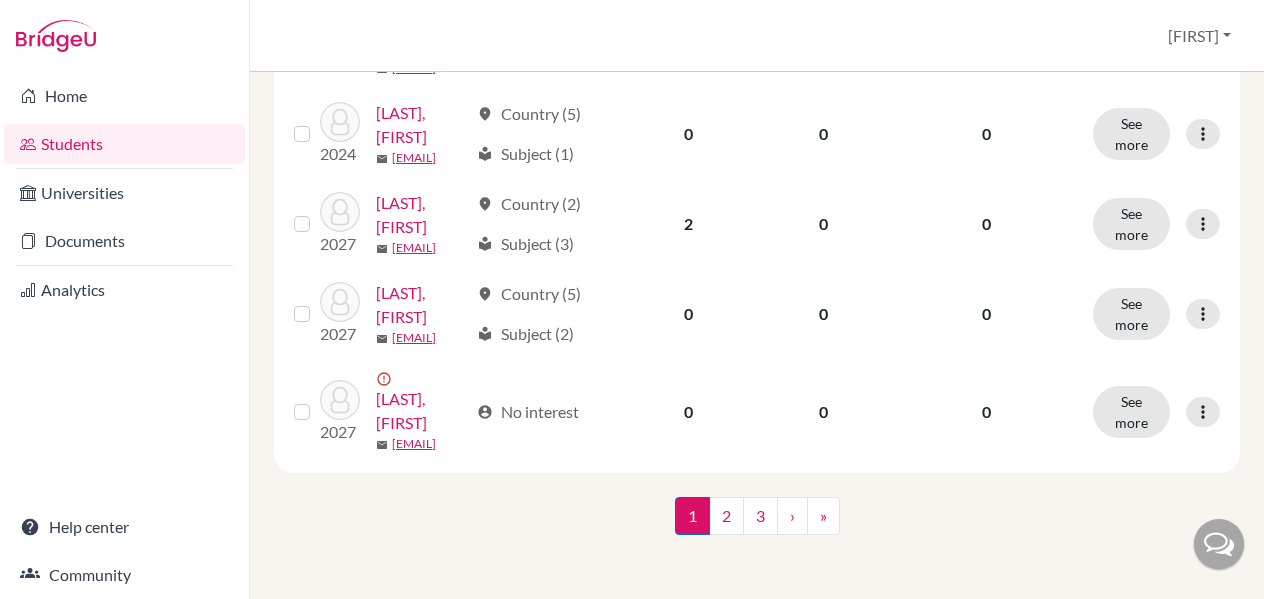 scroll, scrollTop: 2571, scrollLeft: 0, axis: vertical 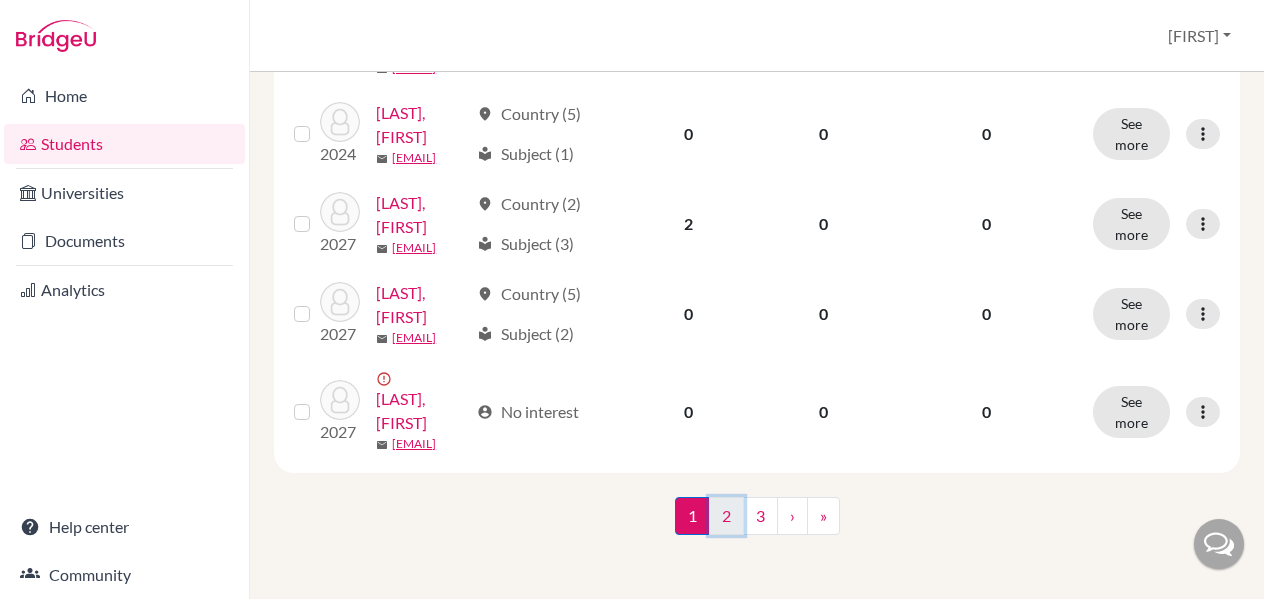 click on "2" at bounding box center [726, 516] 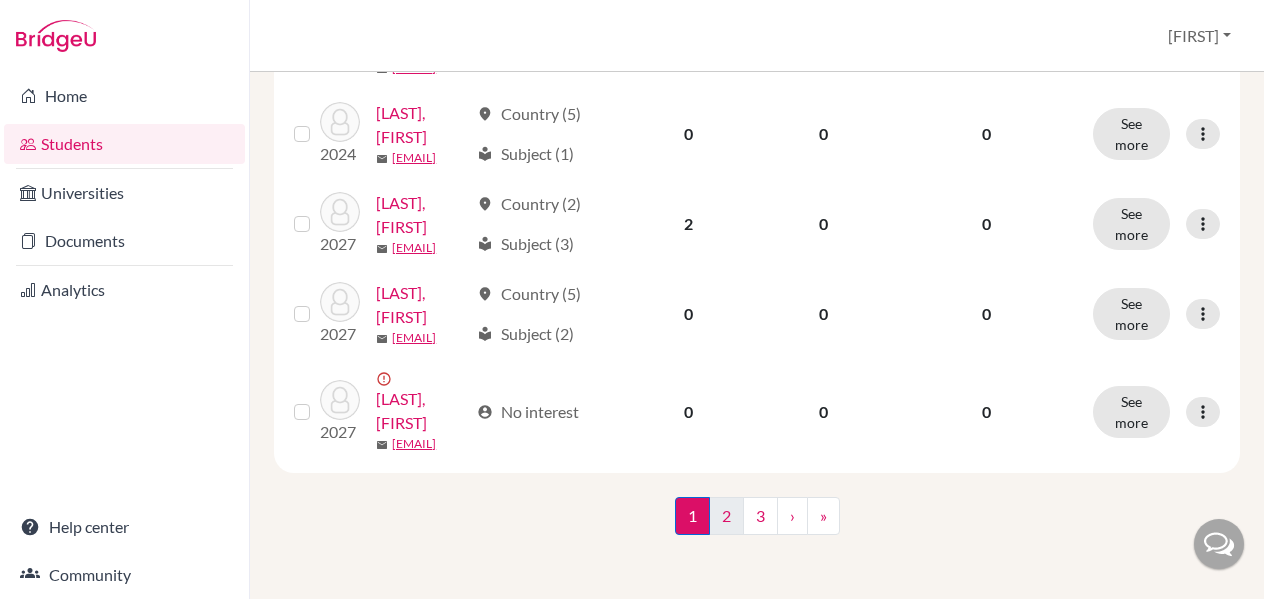 scroll, scrollTop: 0, scrollLeft: 0, axis: both 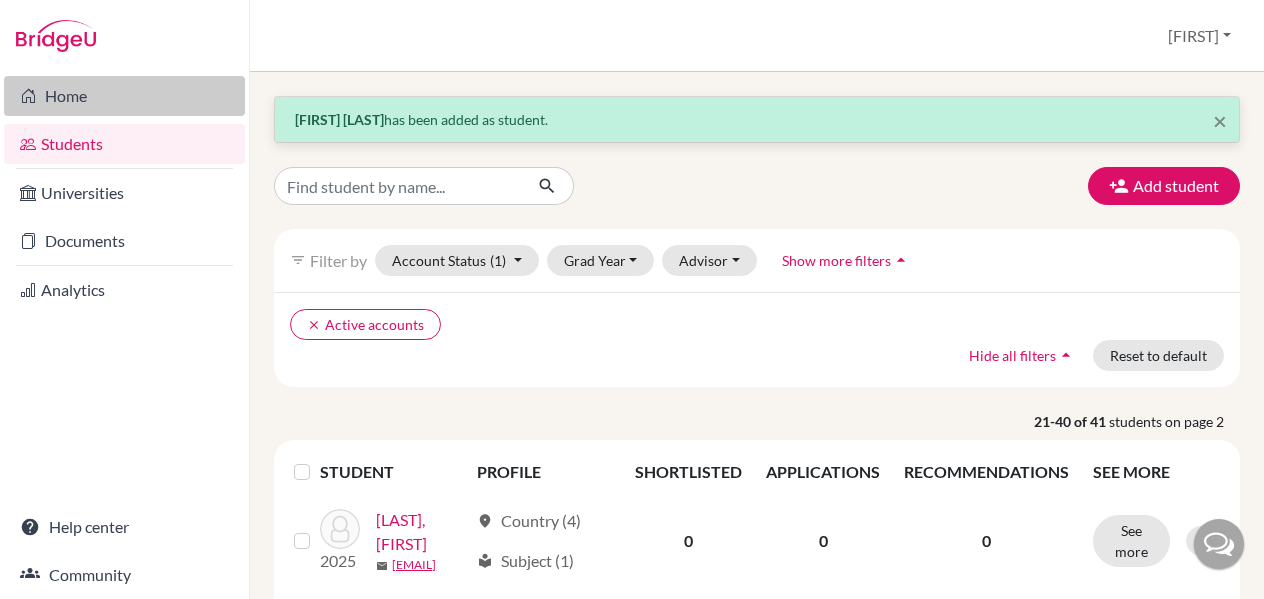 click on "Home" at bounding box center [124, 96] 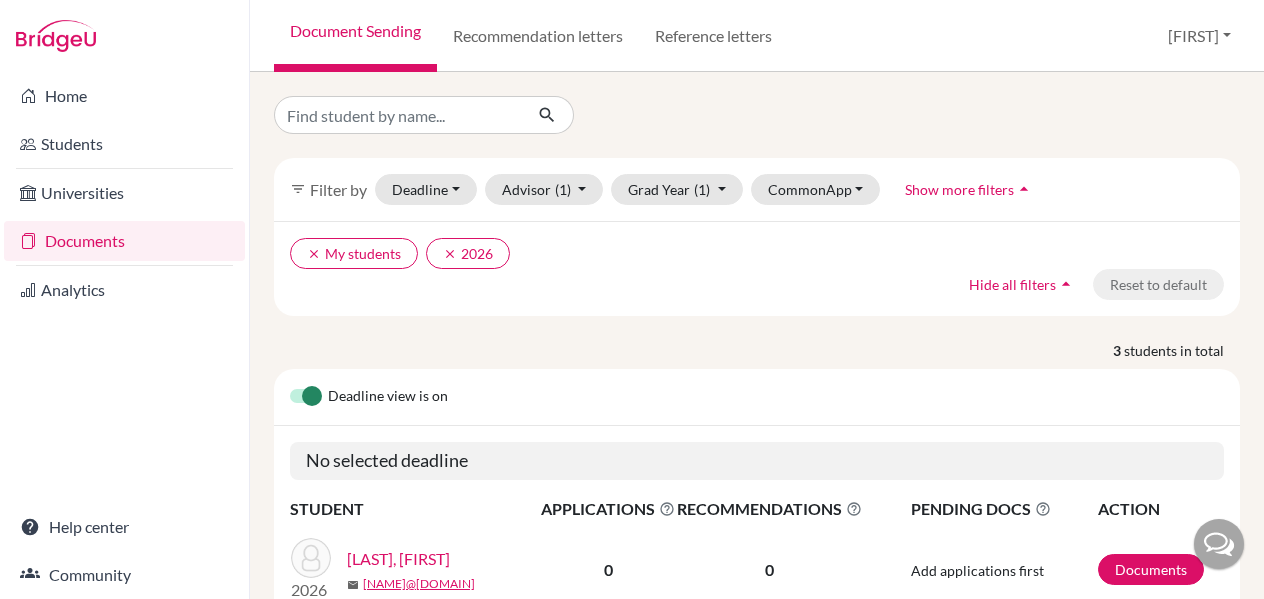 scroll, scrollTop: 0, scrollLeft: 0, axis: both 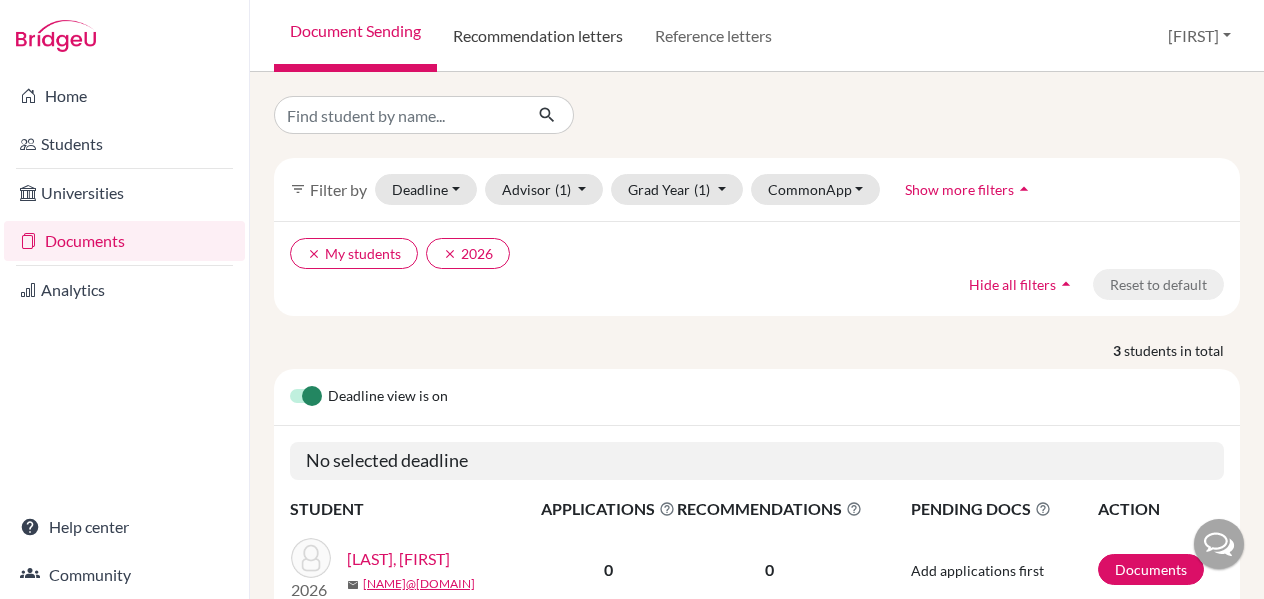 click on "Recommendation letters" at bounding box center (538, 36) 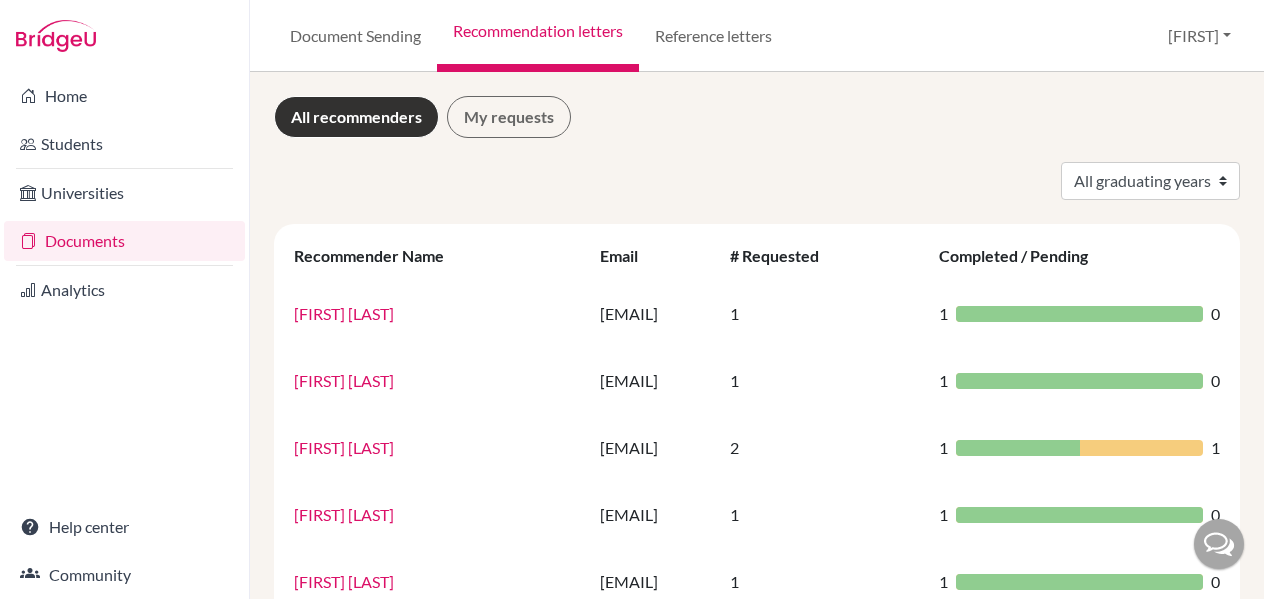 scroll, scrollTop: 0, scrollLeft: 0, axis: both 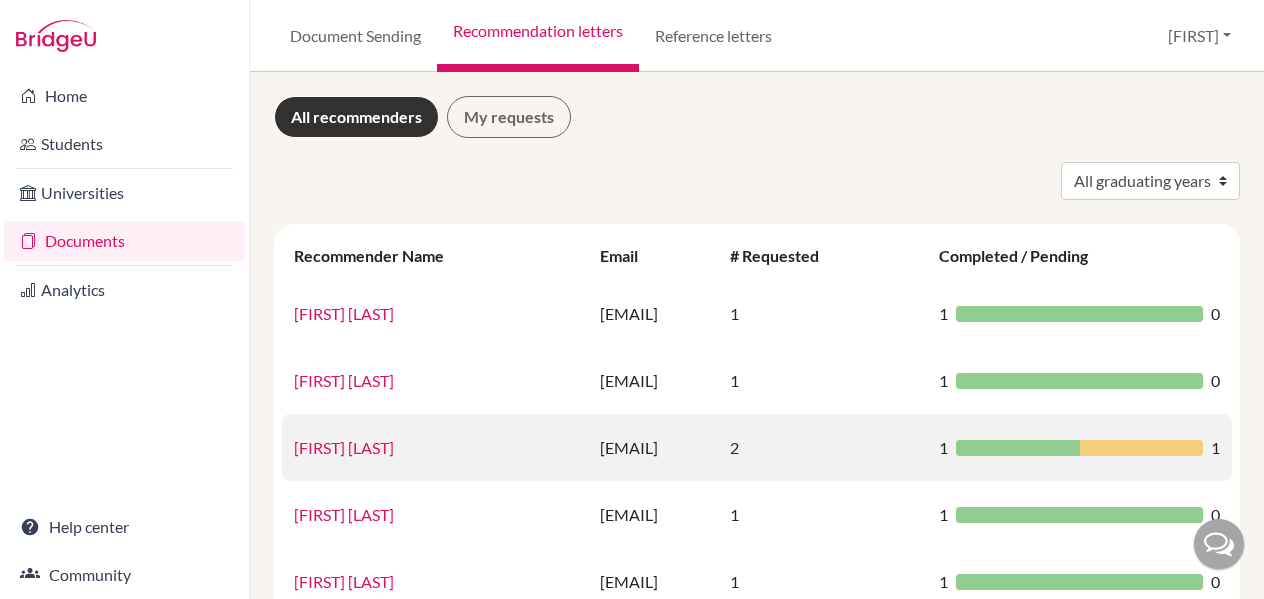 click on "Manali Pahwa" at bounding box center (344, 447) 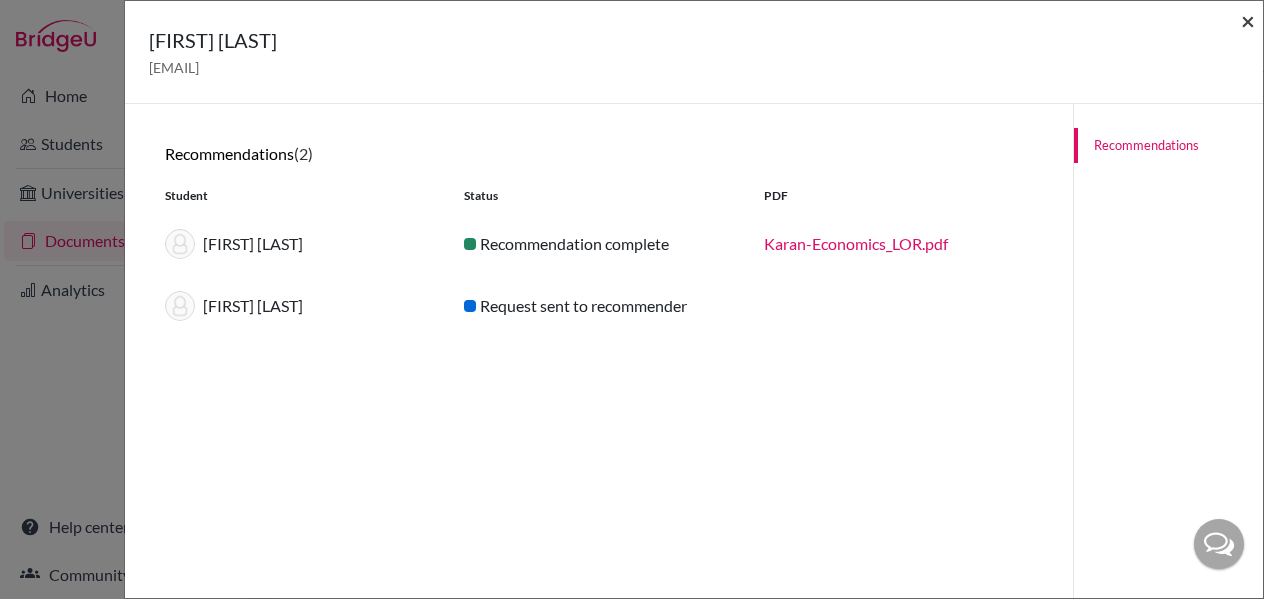 click on "×" at bounding box center [1248, 20] 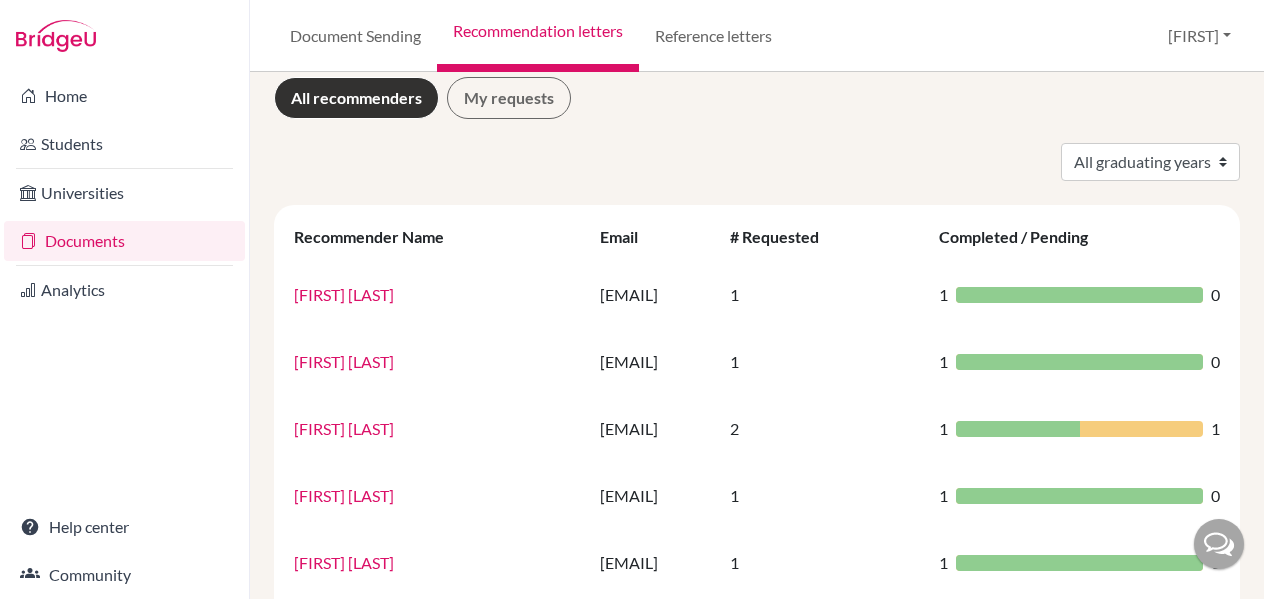 scroll, scrollTop: 0, scrollLeft: 0, axis: both 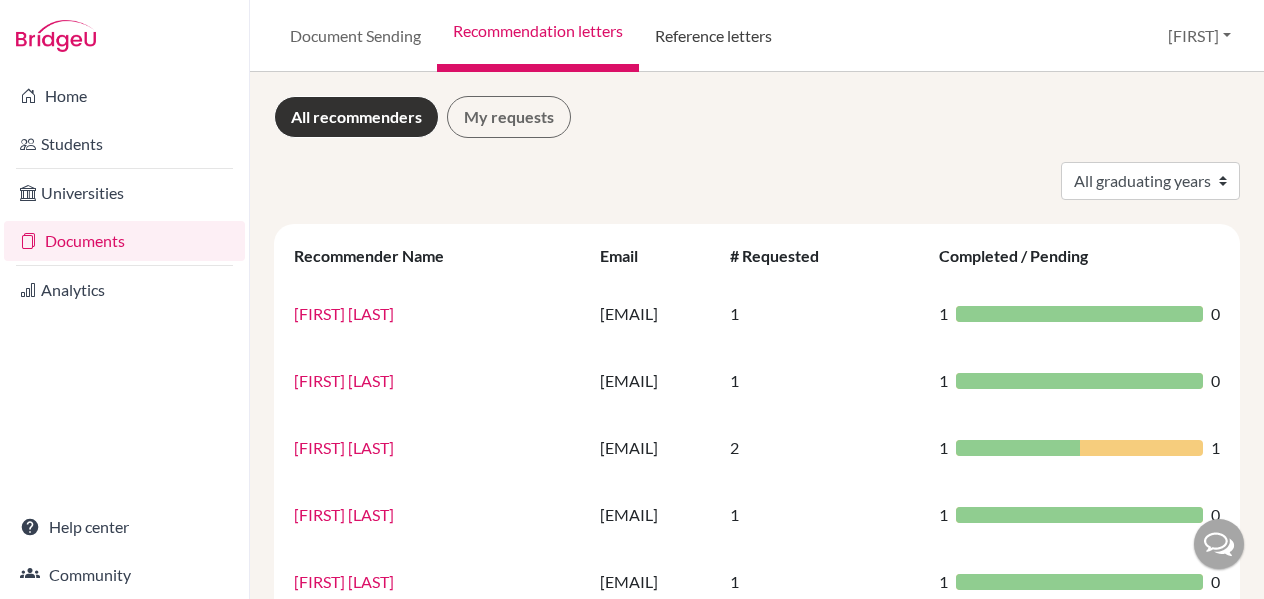 click on "Reference letters" at bounding box center (713, 36) 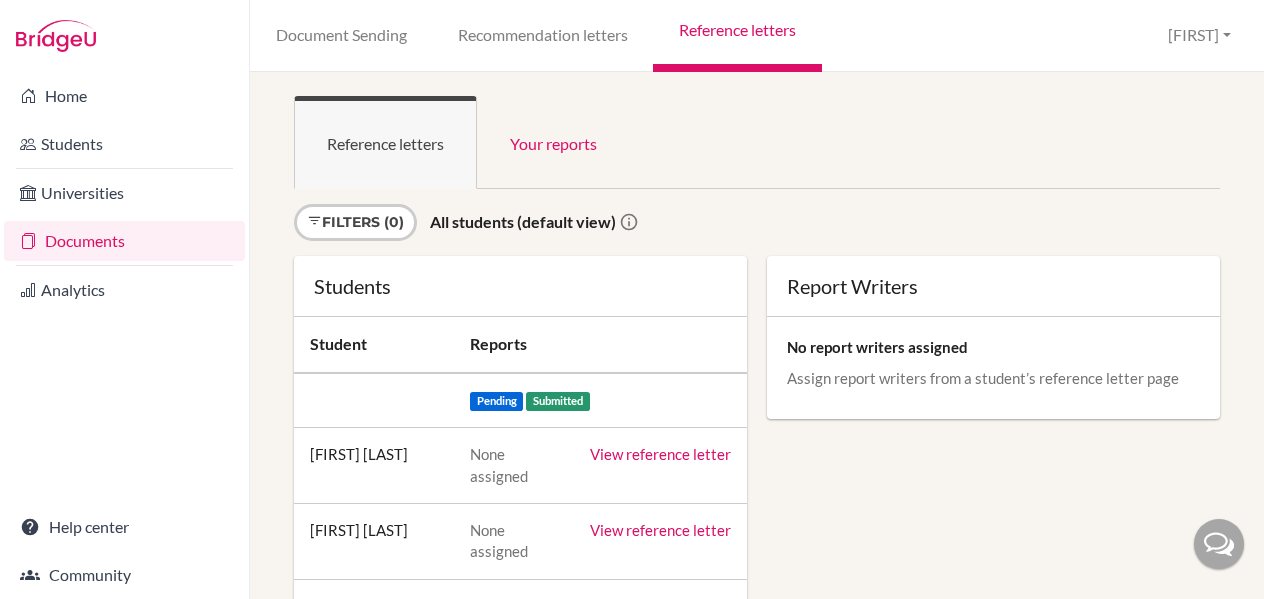 scroll, scrollTop: 0, scrollLeft: 0, axis: both 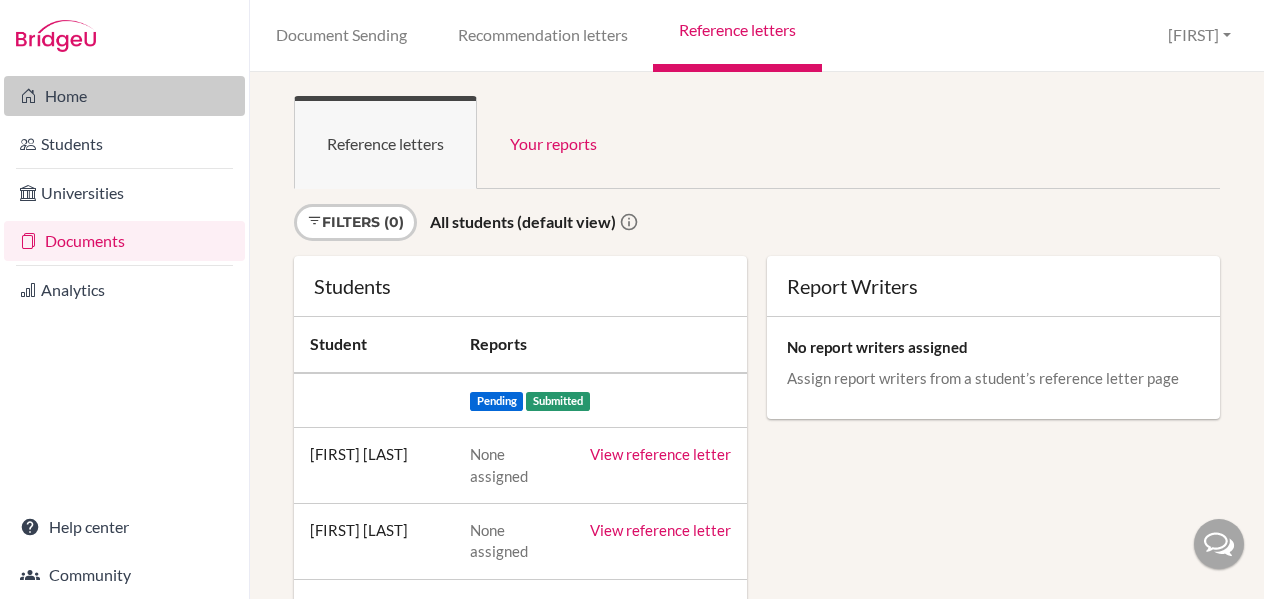 click on "Home" at bounding box center [124, 96] 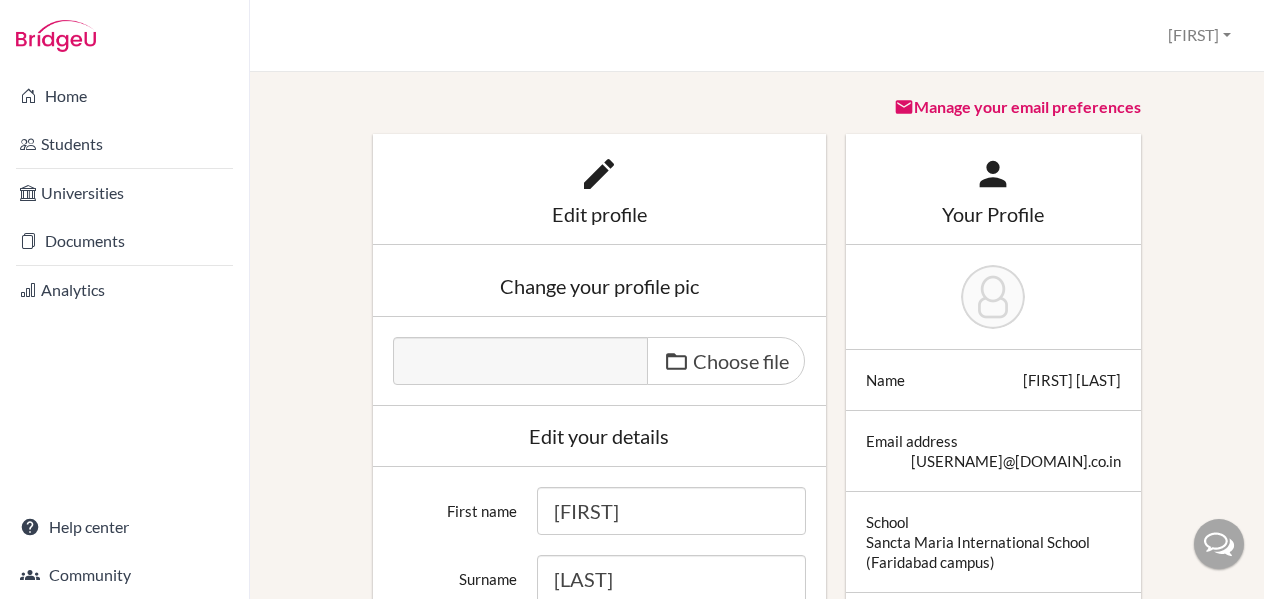 scroll, scrollTop: 0, scrollLeft: 0, axis: both 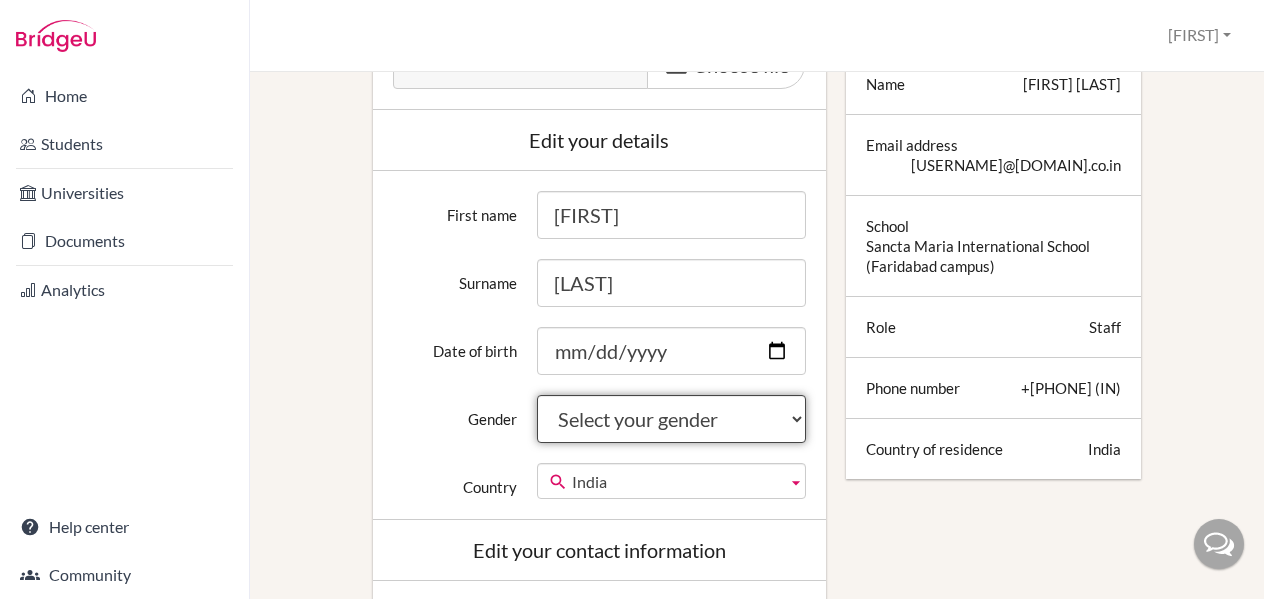 click on "Select your gender
Female
Male
Neither" at bounding box center [671, 419] 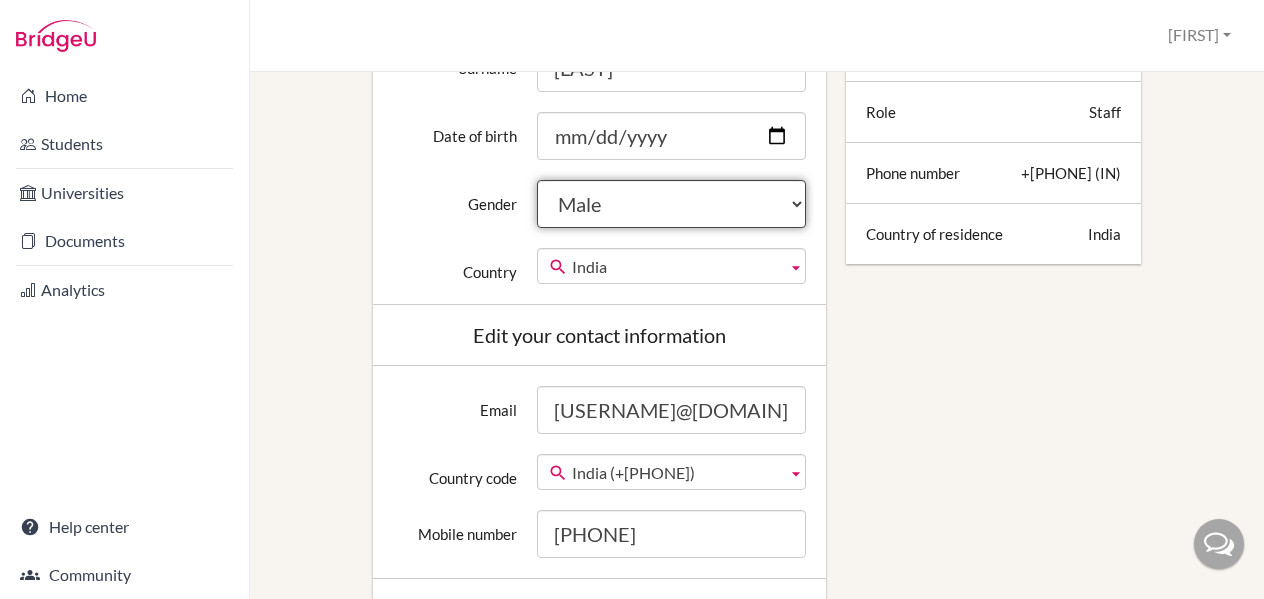 scroll, scrollTop: 0, scrollLeft: 0, axis: both 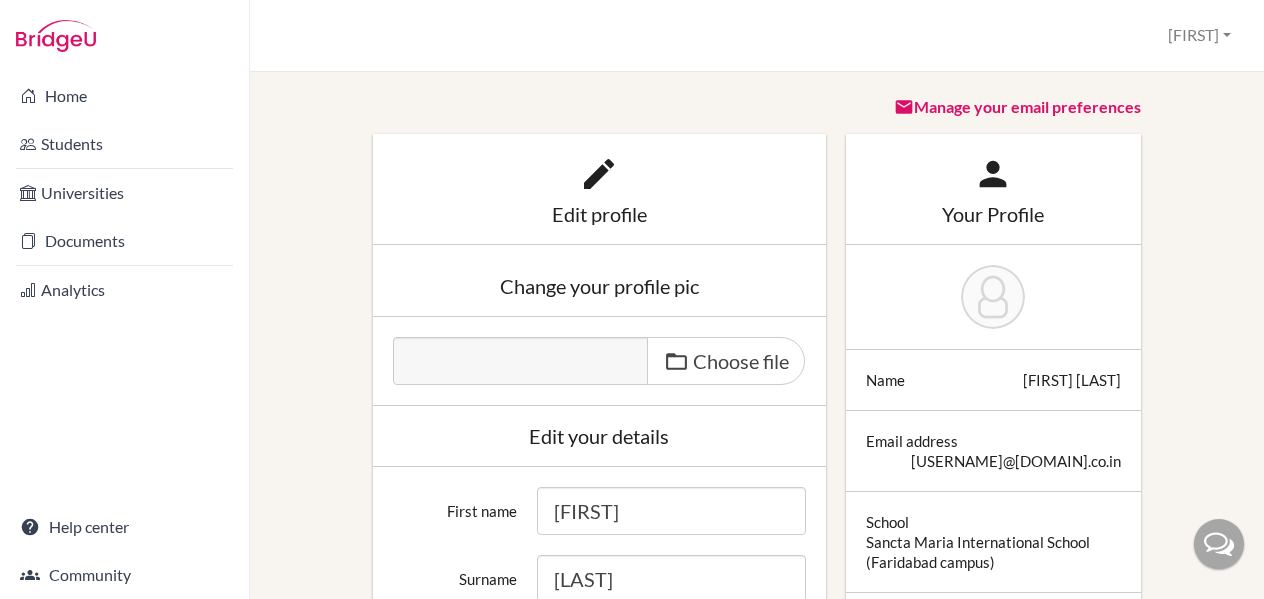 click at bounding box center [993, 297] 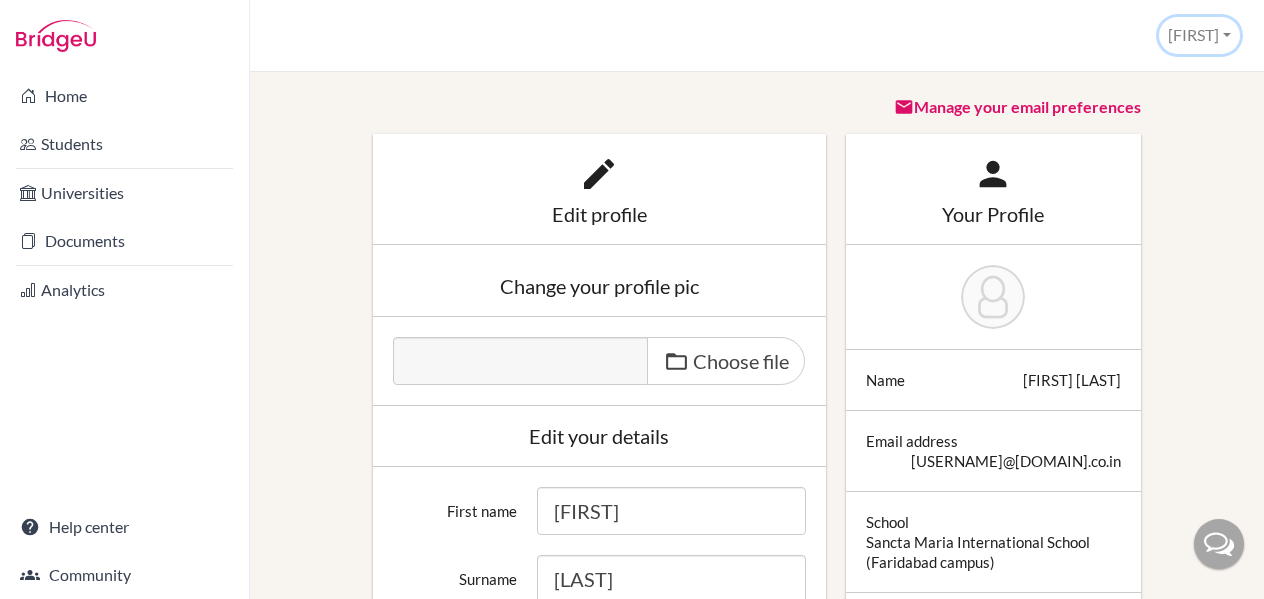 click on "[FIRST]" at bounding box center [1199, 35] 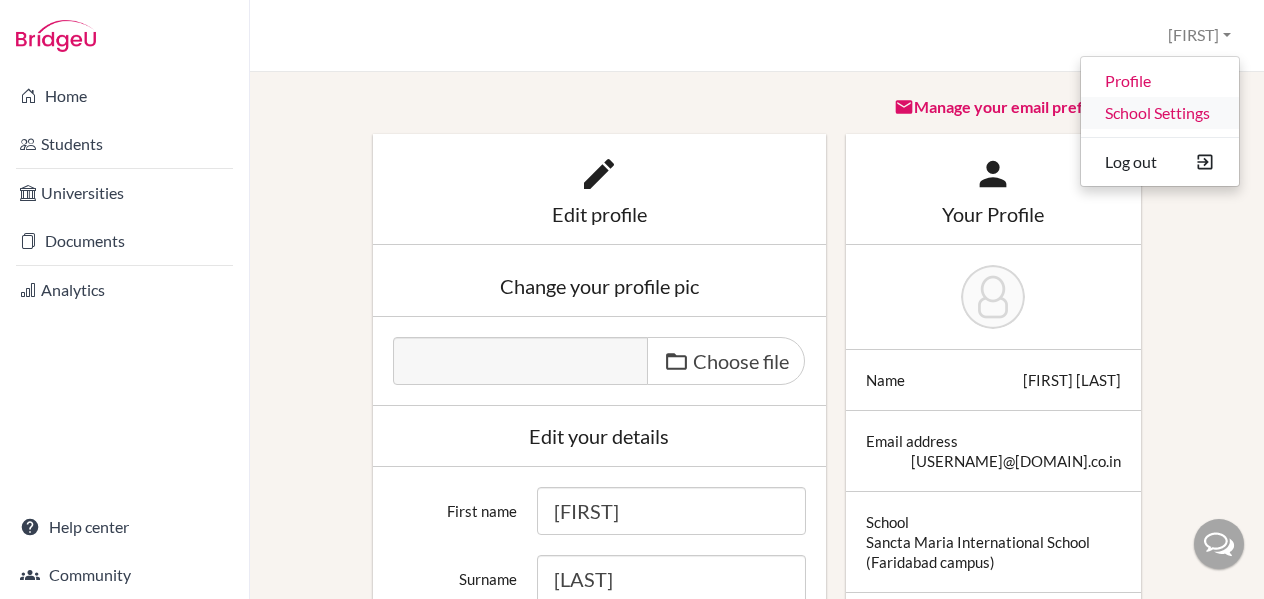 click on "School Settings" at bounding box center (1160, 113) 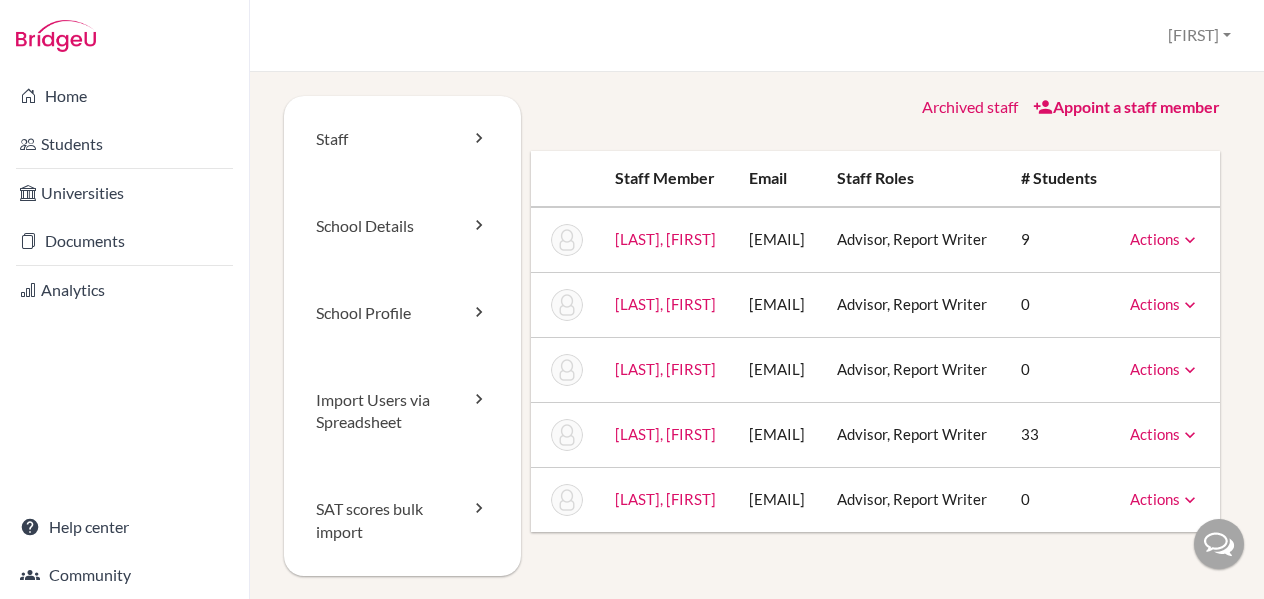 scroll, scrollTop: 0, scrollLeft: 0, axis: both 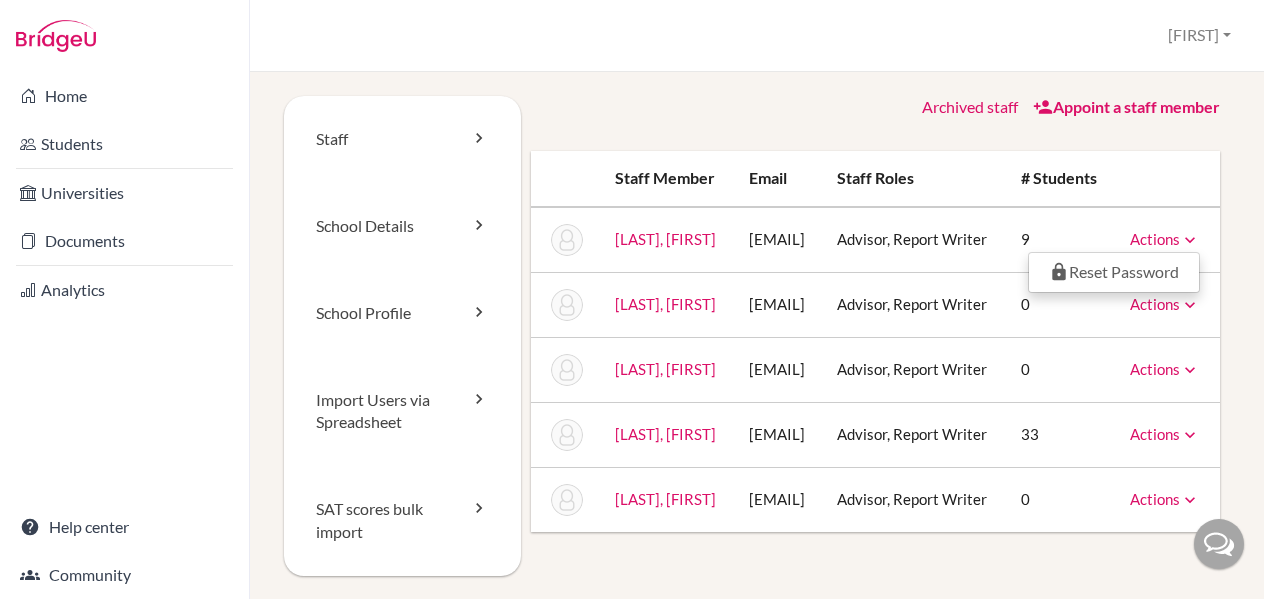 click on "0" at bounding box center (1059, 304) 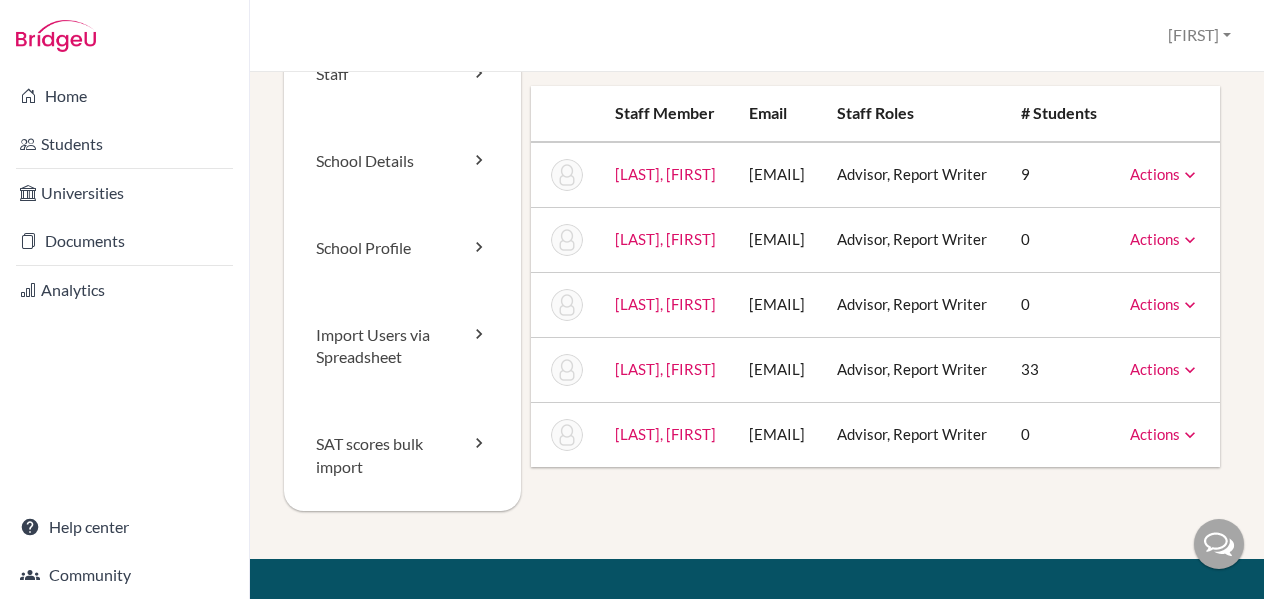 scroll, scrollTop: 39, scrollLeft: 14, axis: both 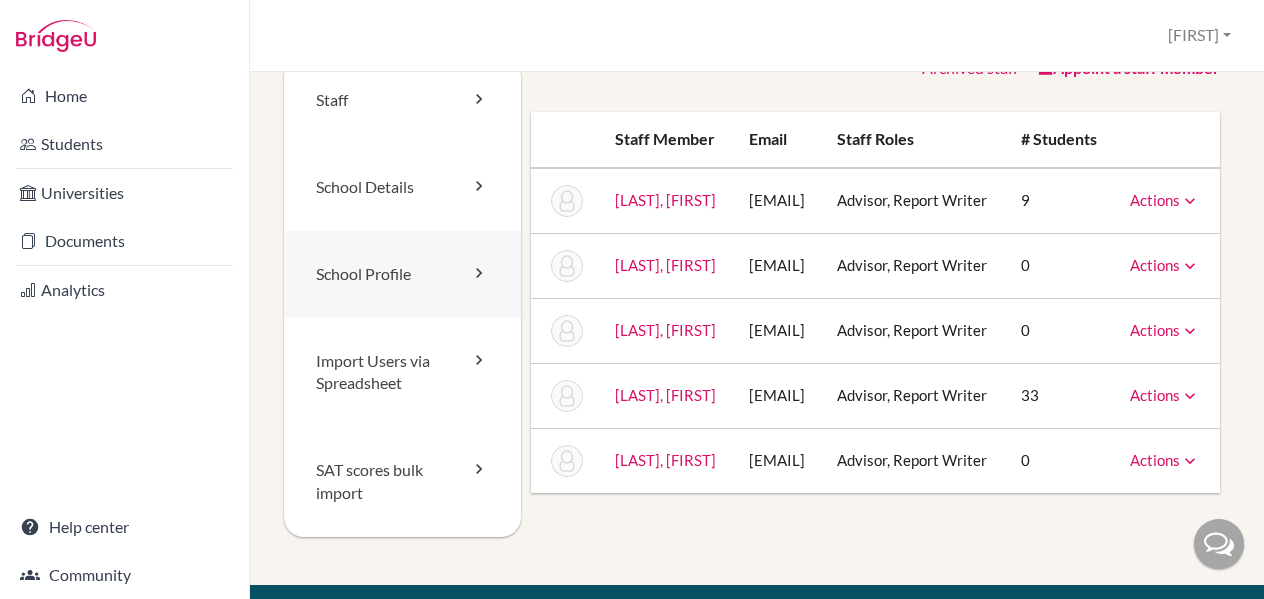 click at bounding box center [479, 273] 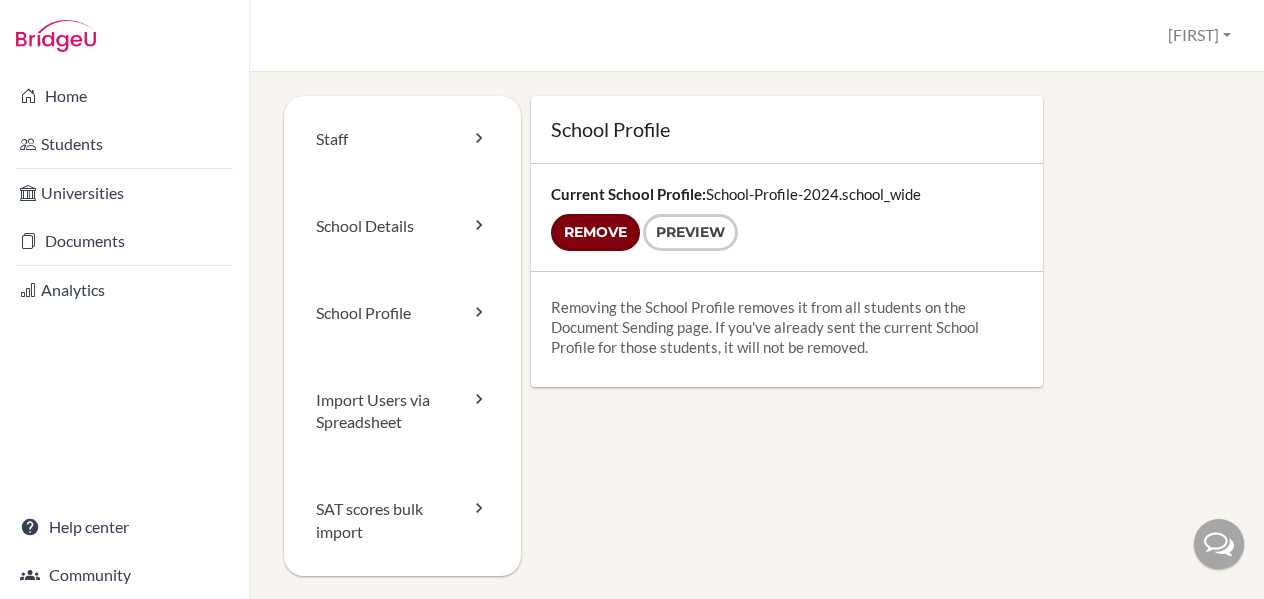 scroll, scrollTop: 0, scrollLeft: 0, axis: both 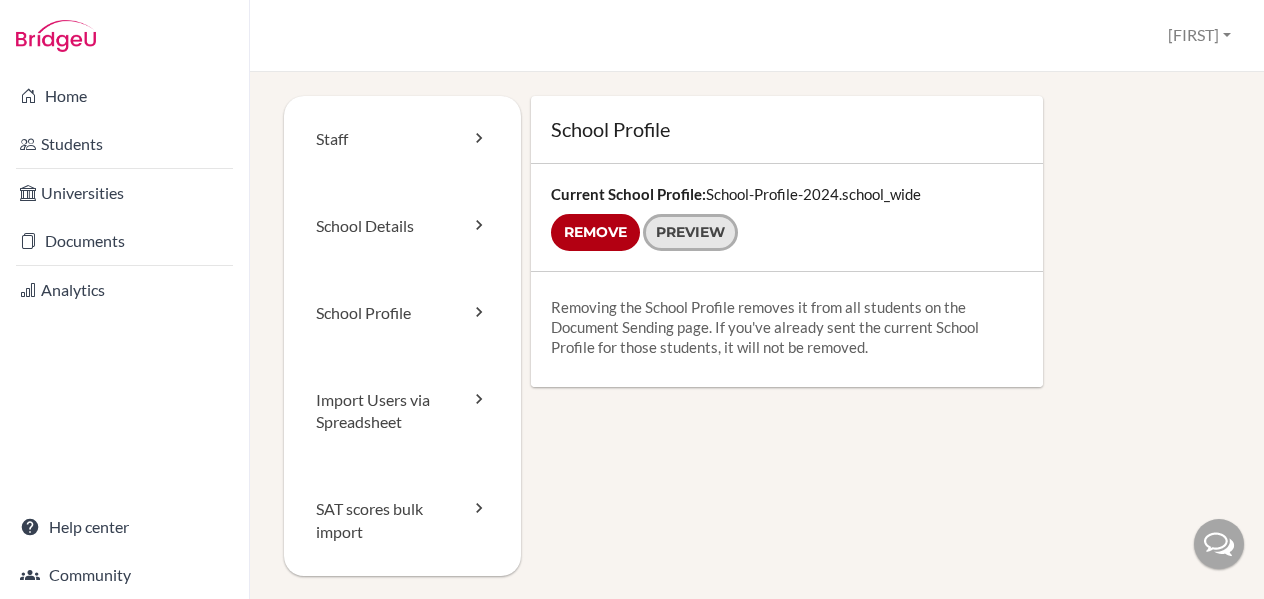 click on "Preview" at bounding box center (690, 232) 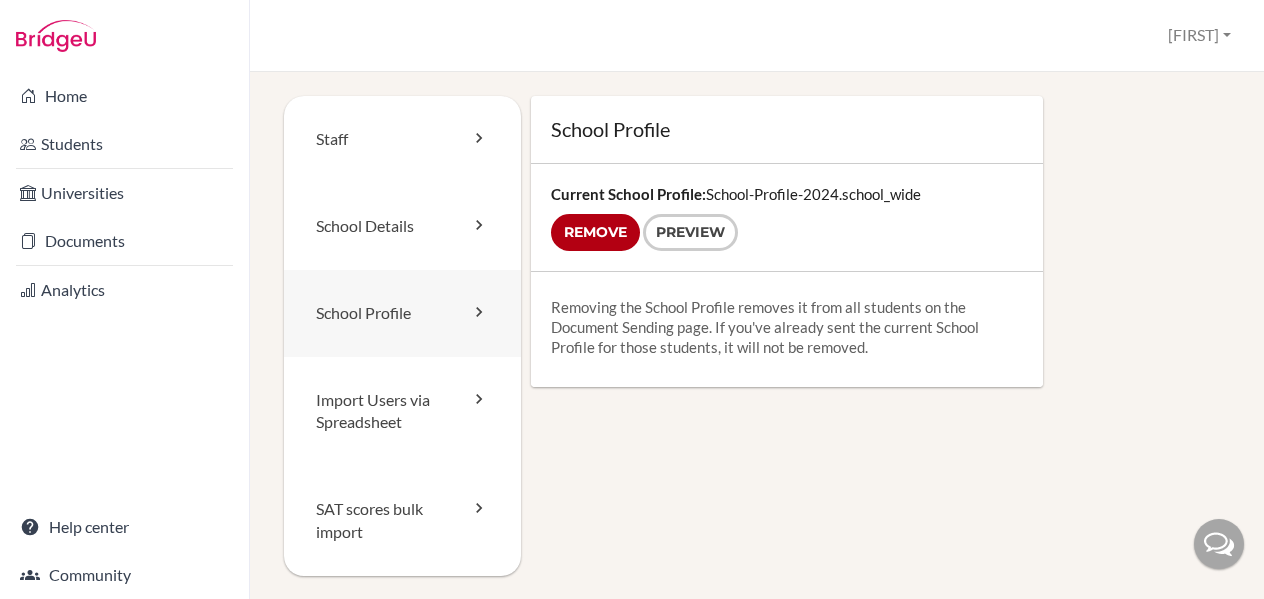click on "School Profile" at bounding box center [402, 313] 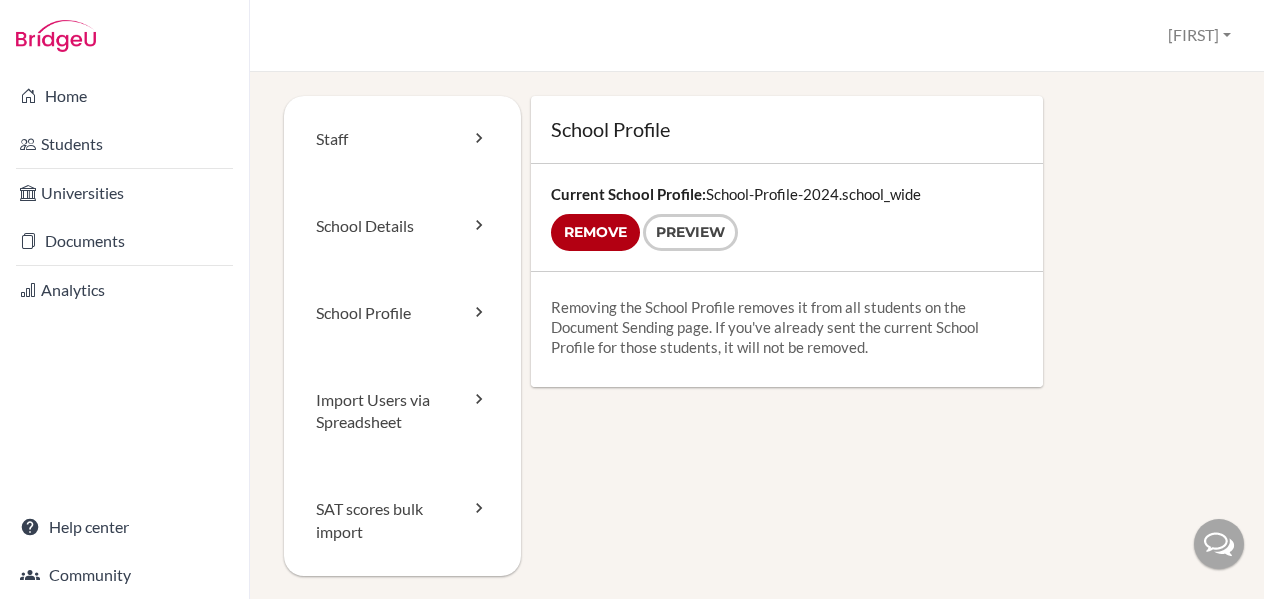 scroll, scrollTop: 0, scrollLeft: 0, axis: both 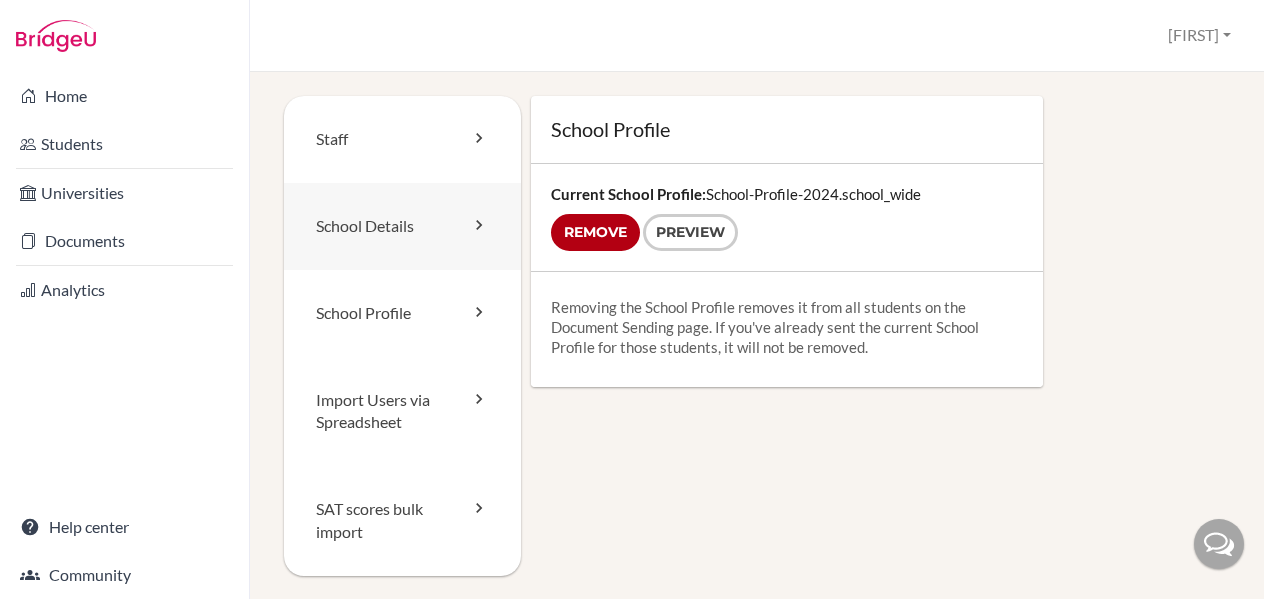 click on "School Details" at bounding box center (402, 226) 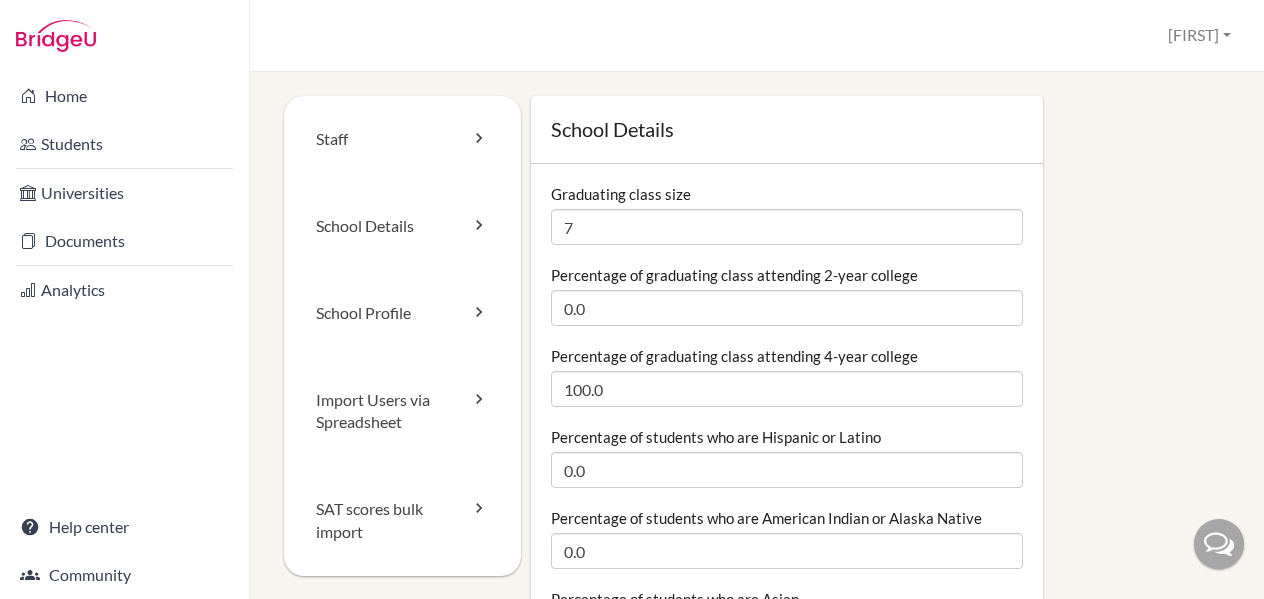 scroll, scrollTop: 0, scrollLeft: 0, axis: both 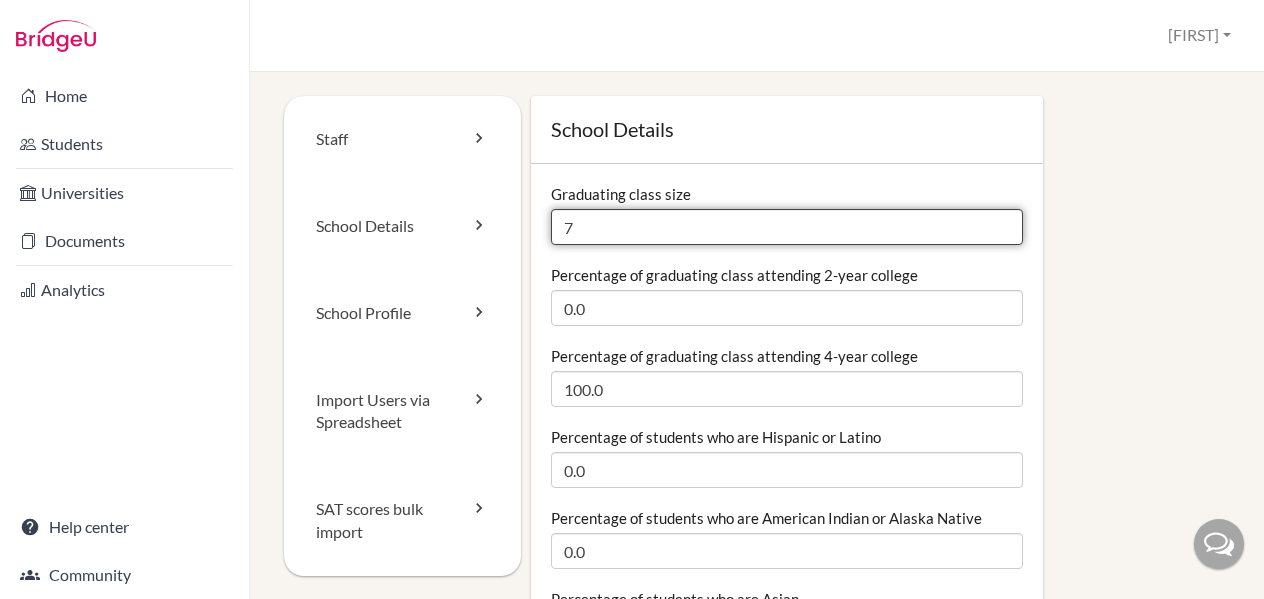click on "7" at bounding box center (787, 227) 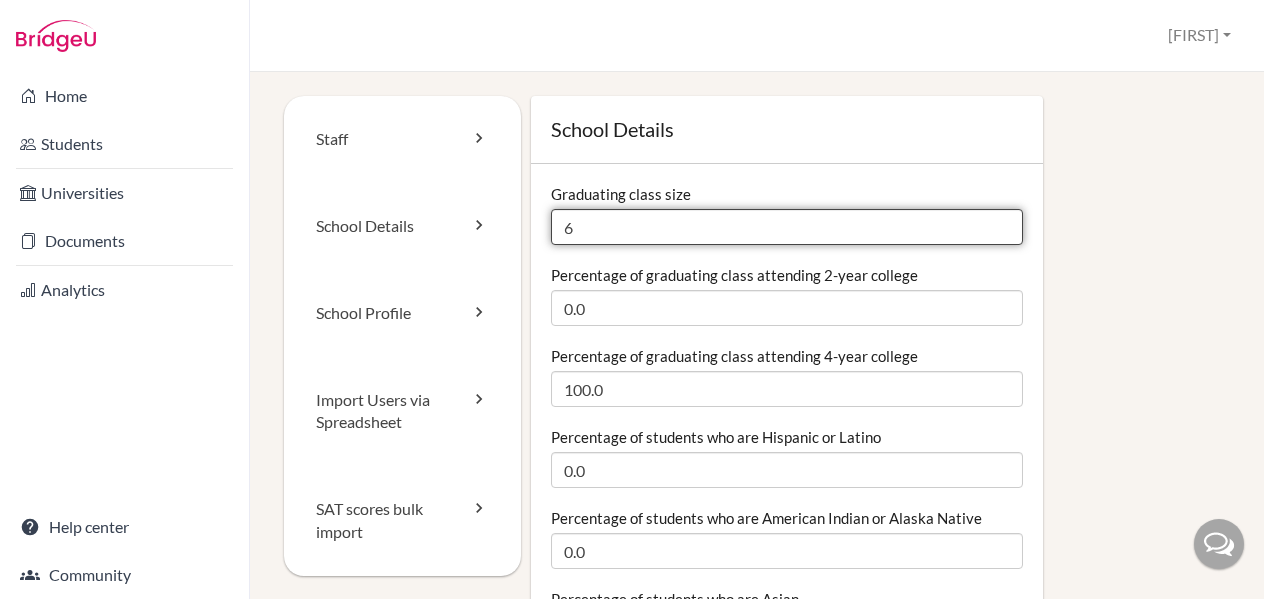 click on "6" at bounding box center [787, 227] 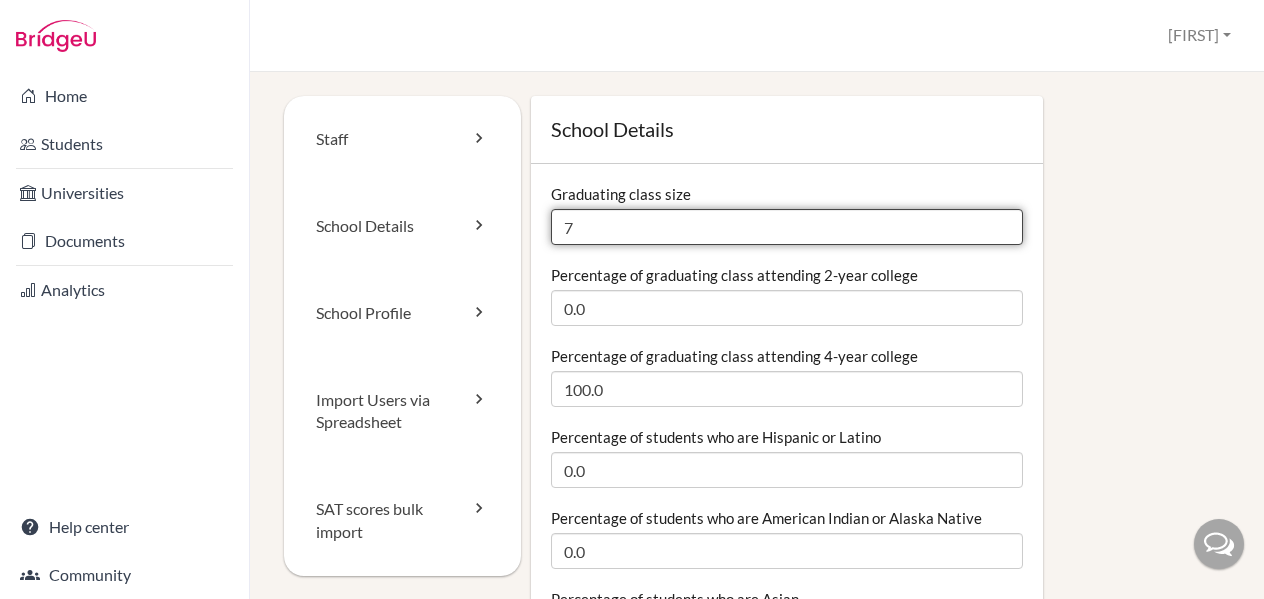 click on "7" at bounding box center (787, 227) 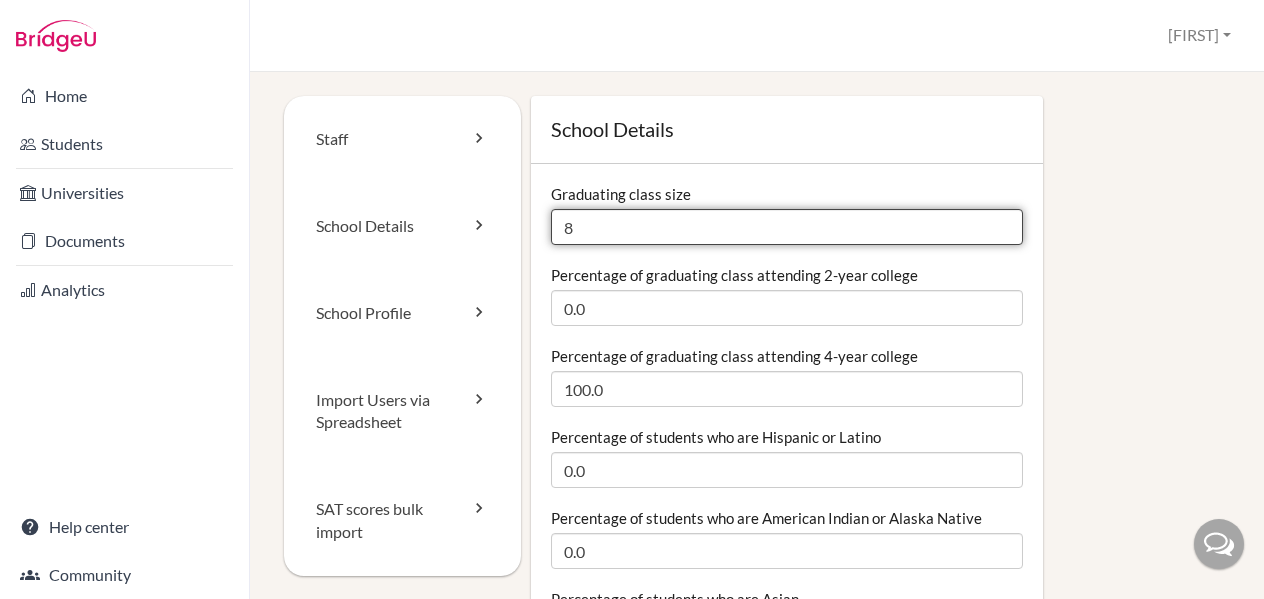 type on "8" 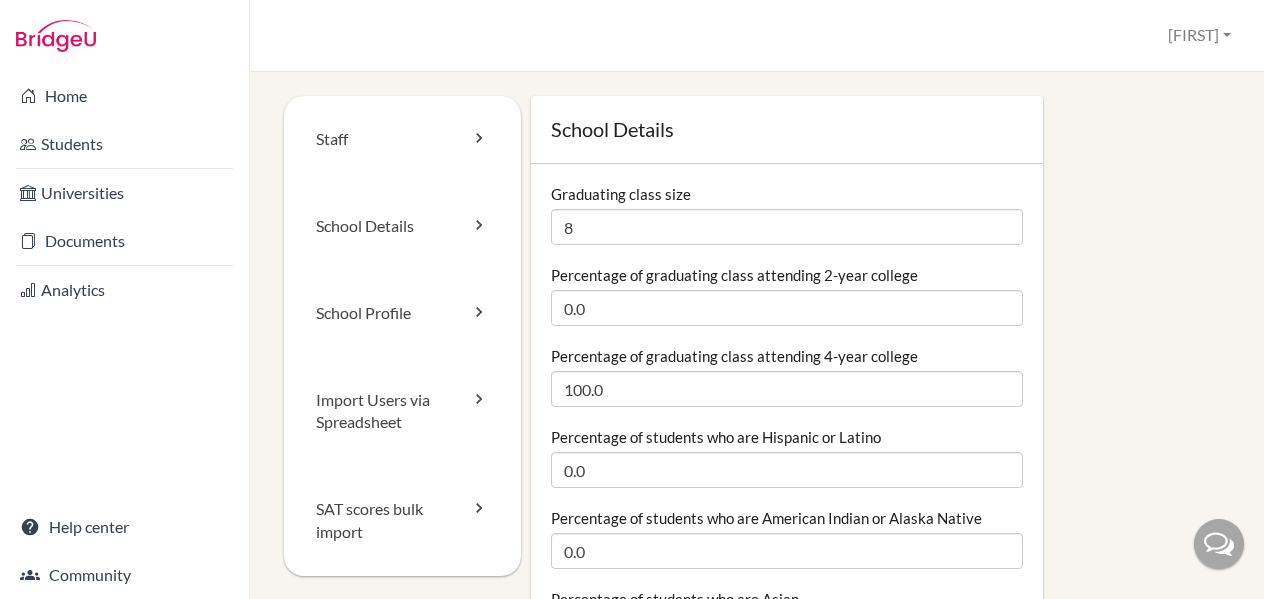 click on "School Details
Graduating class size
8
Percentage of graduating class attending 2-year college
0.0
Percentage of graduating class attending 4-year college
100.0
Percentage of students who are Hispanic or Latino
0.0
Percentage of students who are American Indian or Alaska Native
0.0
Percentage of students who are Asian
100.0
Percentage of students who are Black or African American
0.0
Percentage of students who are Native Hawaiian or Other Pacific Islander
0.0
Percentage of students who are White
0.0
Percentage of students who are first-generation college
0.0
Percentage of students who are US Citizens
0.0
Percentage of students who are Non-US Citizens
100.0
Percentage of students who receive free or reduced lunch
0.0
School Setting
Rural
Suburban
Urban
Which of the following courses are offered at your school?
AP courses
IB Courses
Honors courses" at bounding box center [876, 1747] 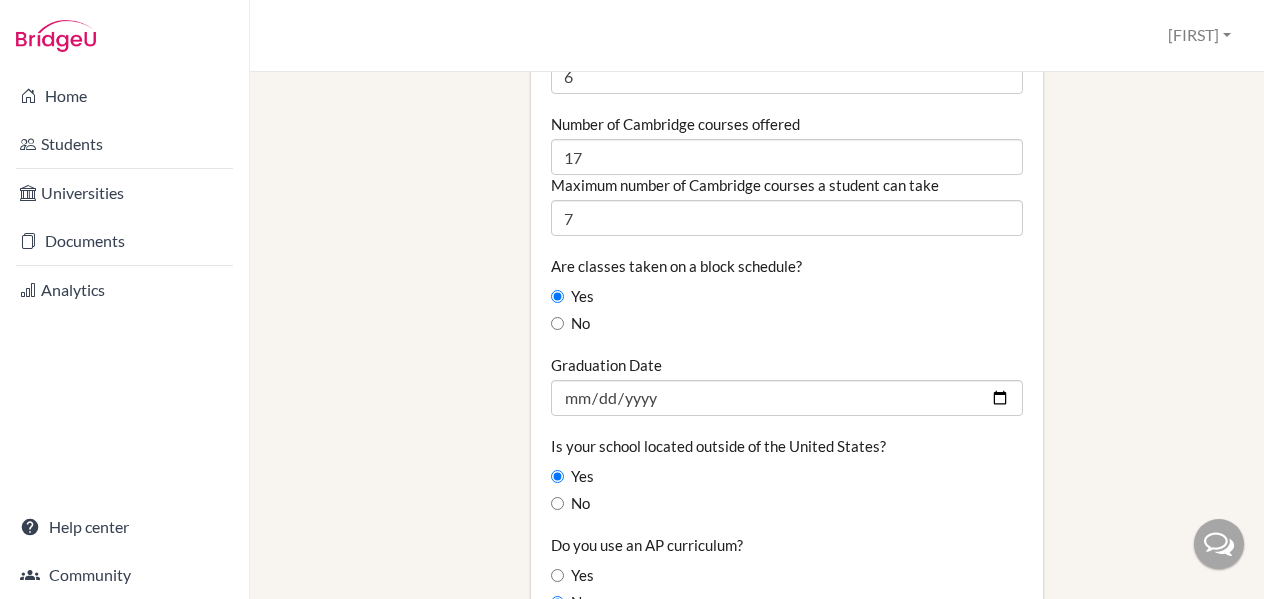 scroll, scrollTop: 1574, scrollLeft: 0, axis: vertical 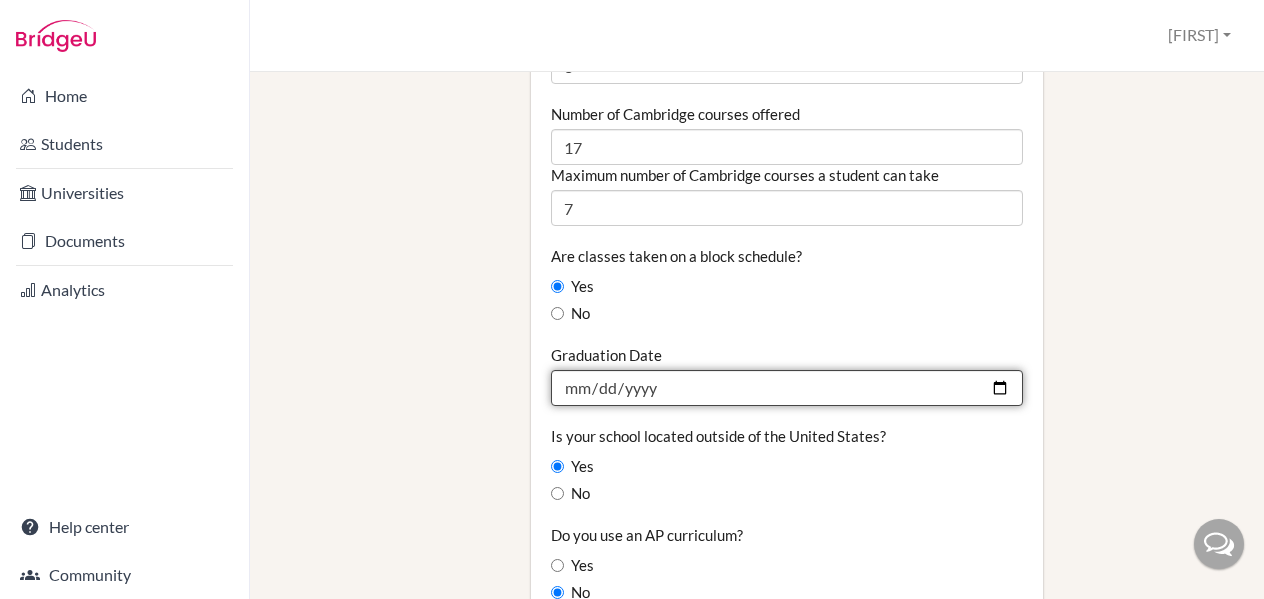 click on "2025-04-05" at bounding box center (787, 388) 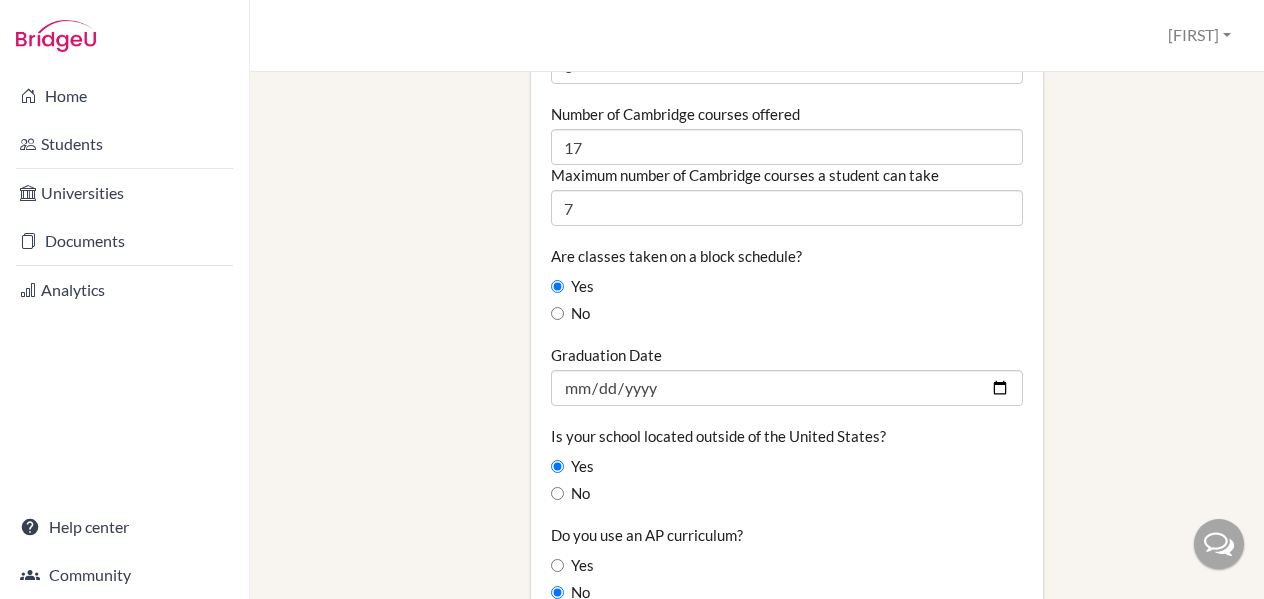 click on "School Details
Graduating class size
8
Percentage of graduating class attending 2-year college
0.0
Percentage of graduating class attending 4-year college
100.0
Percentage of students who are Hispanic or Latino
0.0
Percentage of students who are American Indian or Alaska Native
0.0
Percentage of students who are Asian
100.0
Percentage of students who are Black or African American
0.0
Percentage of students who are Native Hawaiian or Other Pacific Islander
0.0
Percentage of students who are White
0.0
Percentage of students who are first-generation college
0.0
Percentage of students who are US Citizens
0.0
Percentage of students who are Non-US Citizens
100.0
Percentage of students who receive free or reduced lunch
0.0
School Setting
Rural
Suburban
Urban
Which of the following courses are offered at your school?
AP courses
IB Courses
Honors courses" at bounding box center (876, 173) 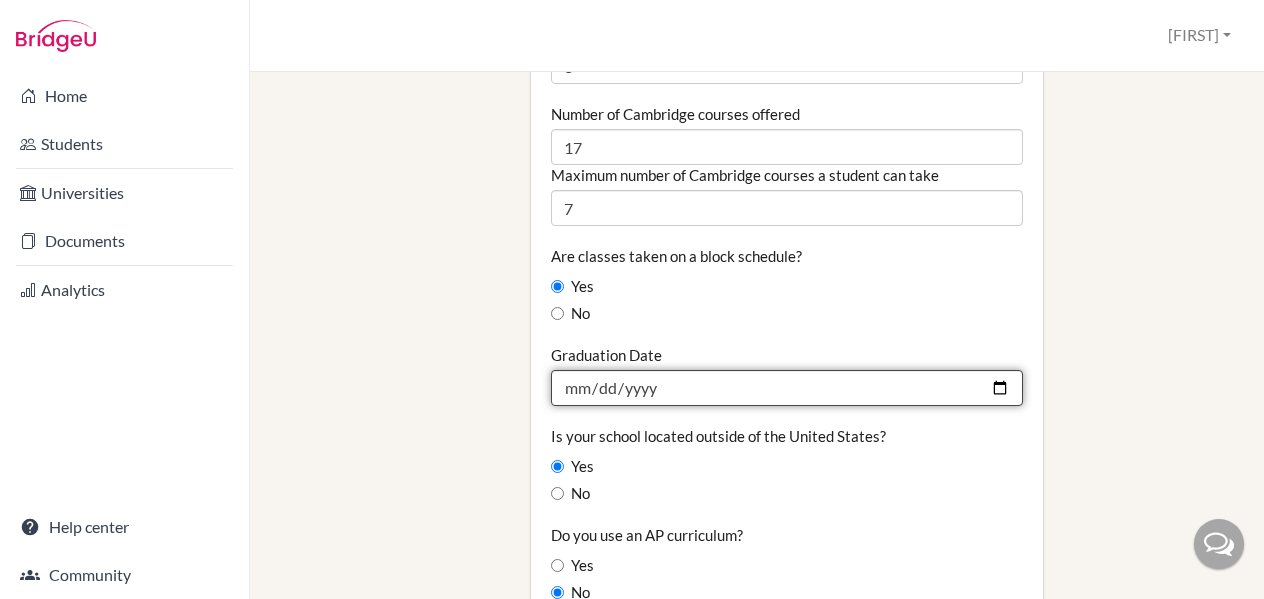 click on "2025-04-05" at bounding box center (787, 388) 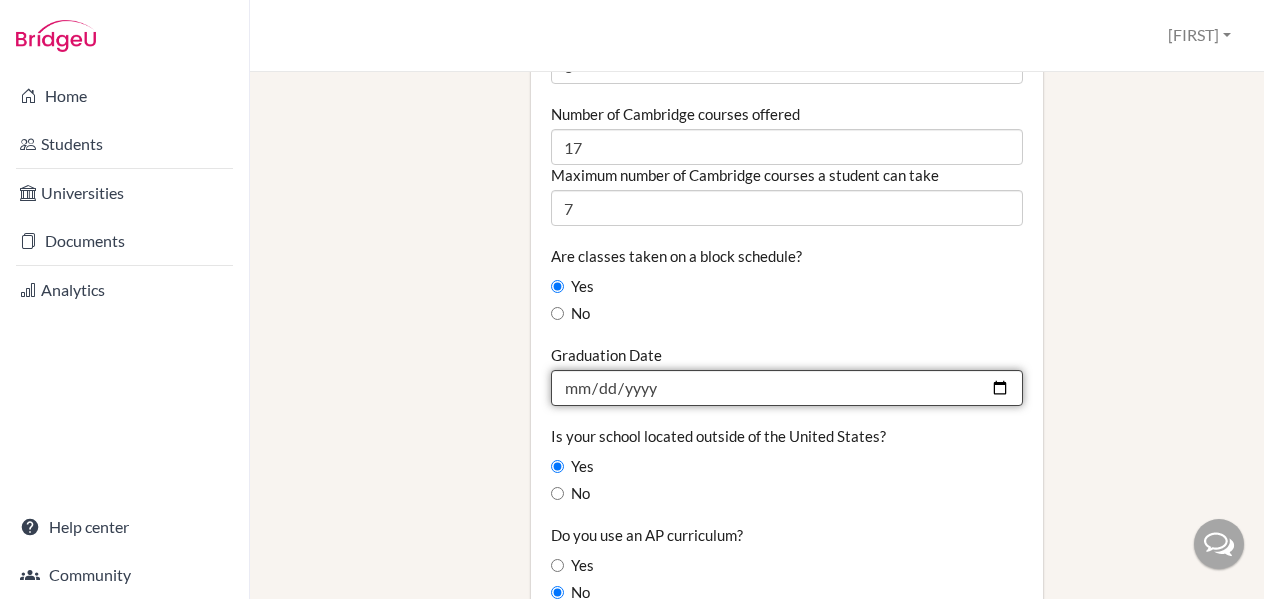 type on "[DATE]" 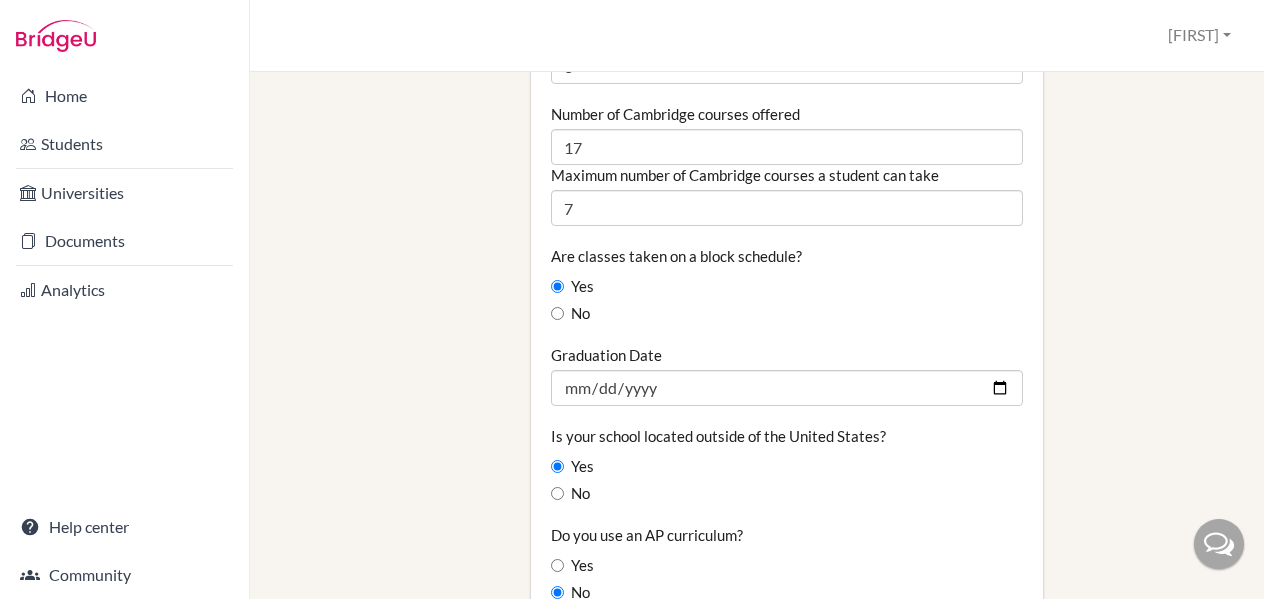 click on "Yes" at bounding box center [787, 467] 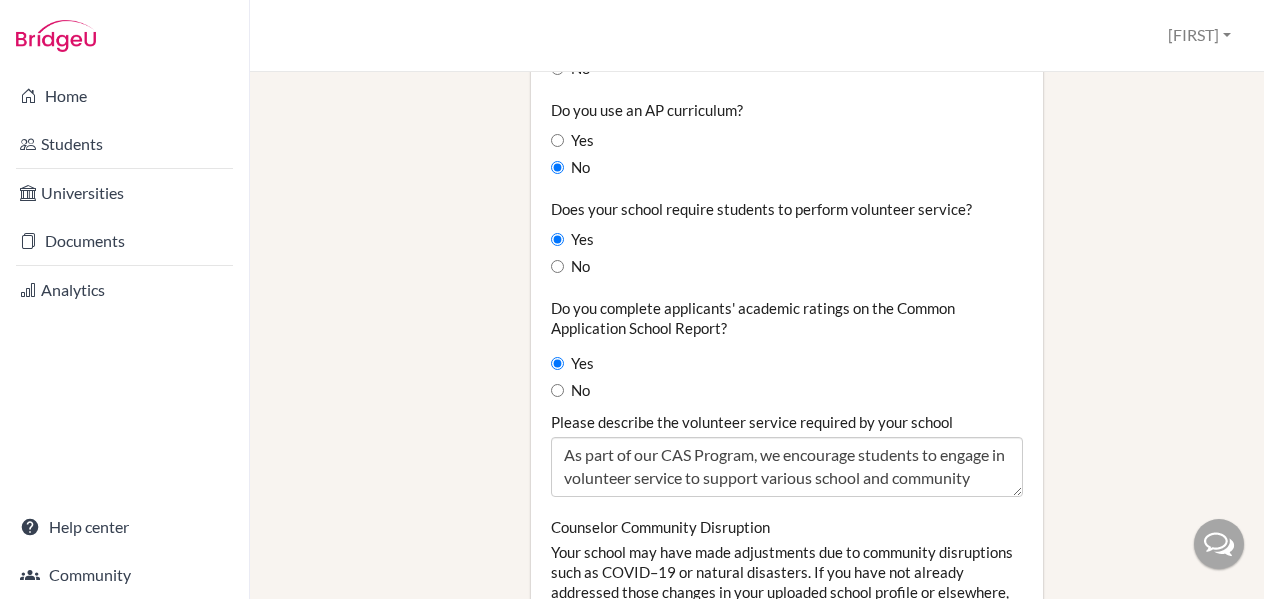 scroll, scrollTop: 2003, scrollLeft: 0, axis: vertical 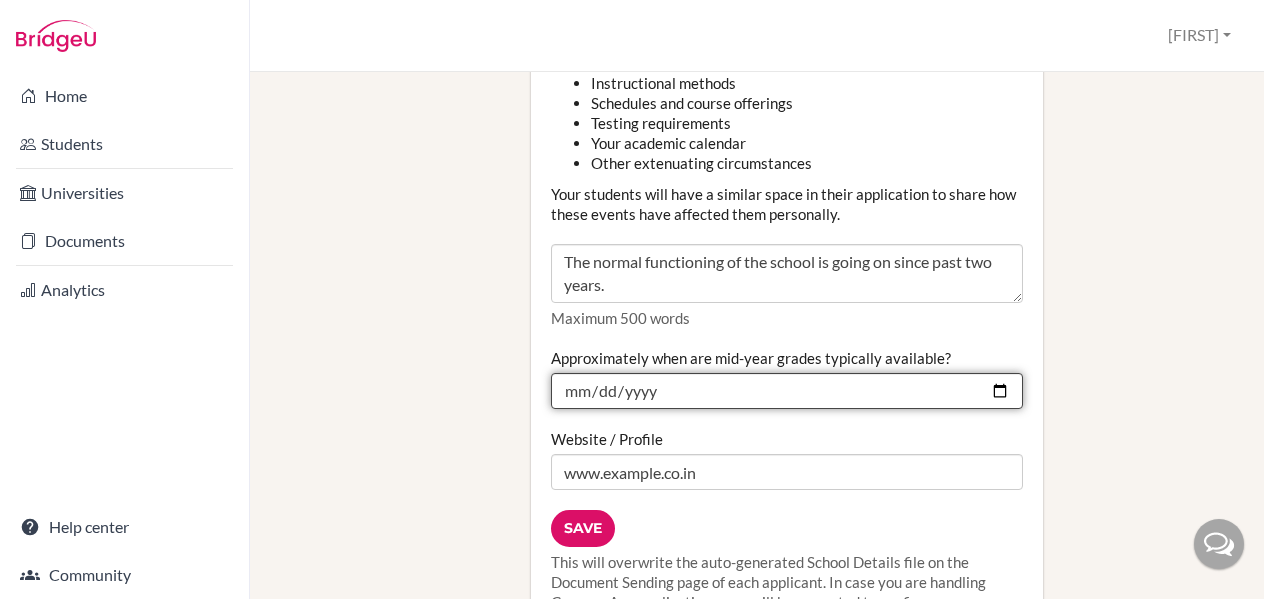 click on "2024-11-05" at bounding box center (787, 391) 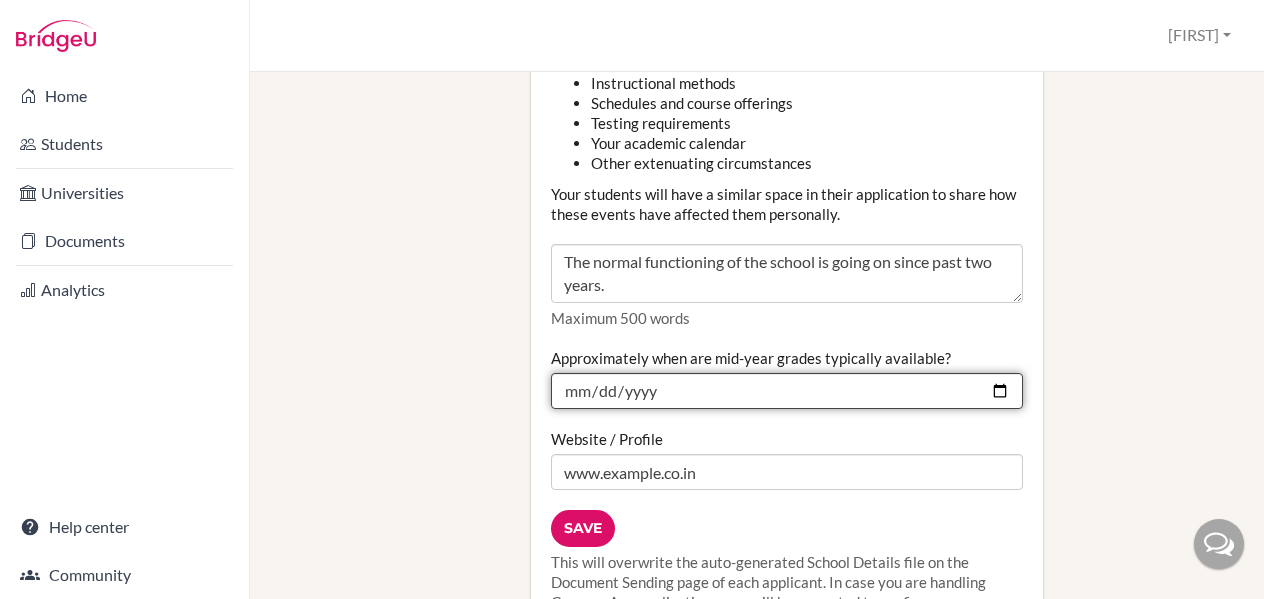 type on "[DATE]" 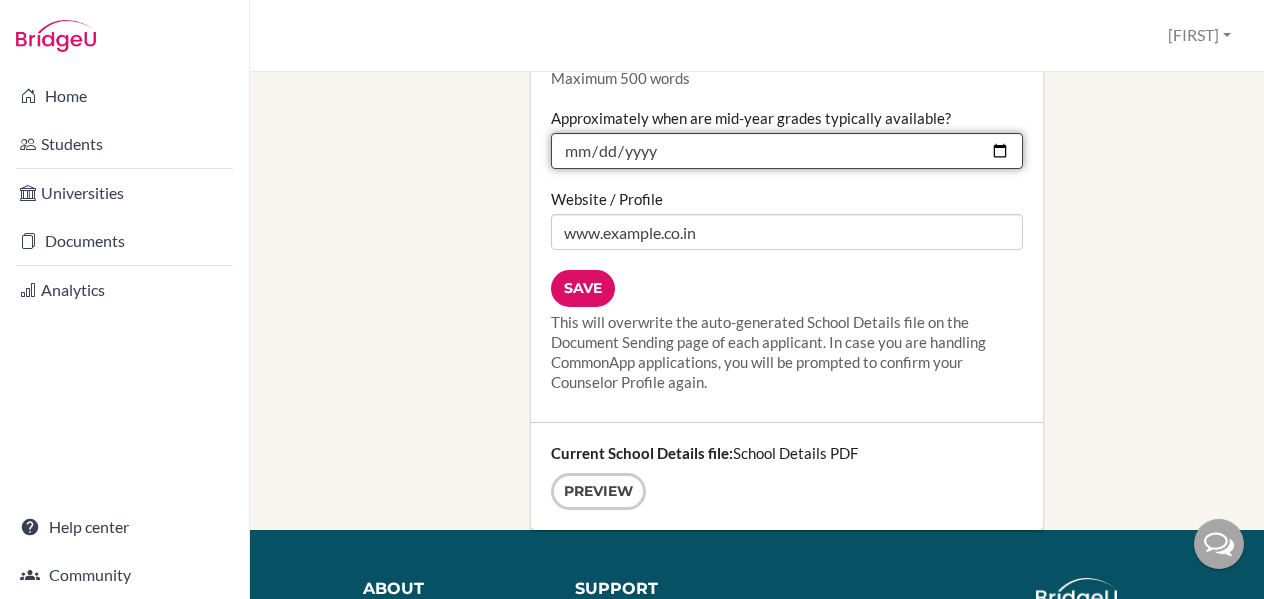 scroll, scrollTop: 2880, scrollLeft: 0, axis: vertical 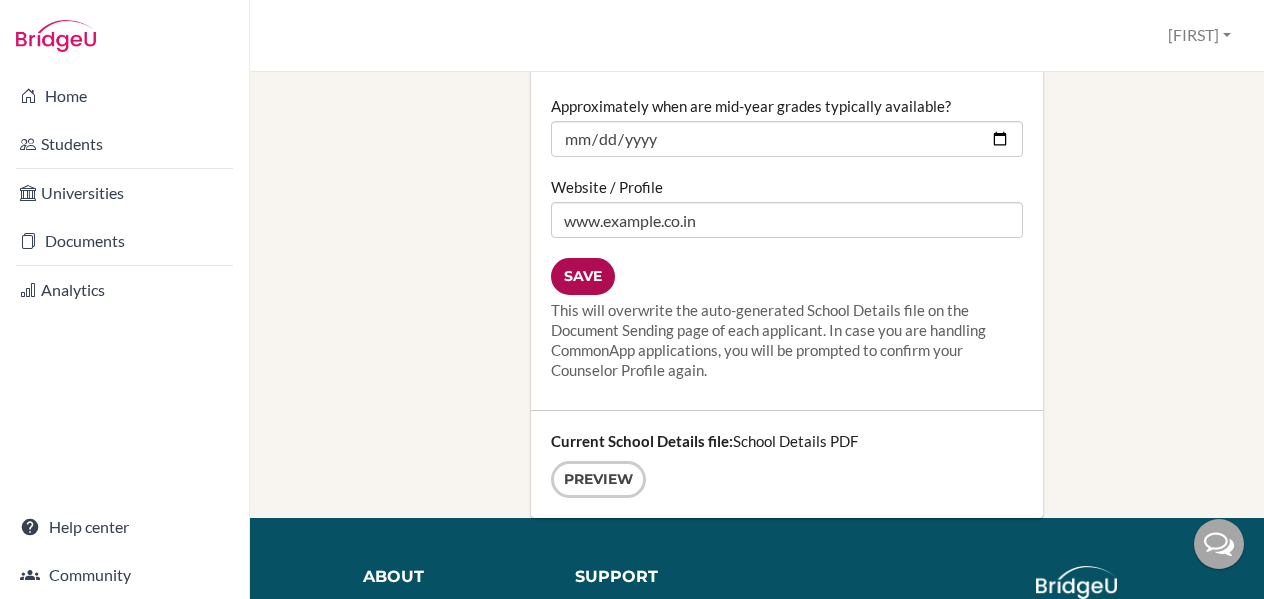 click on "Save" at bounding box center [583, 276] 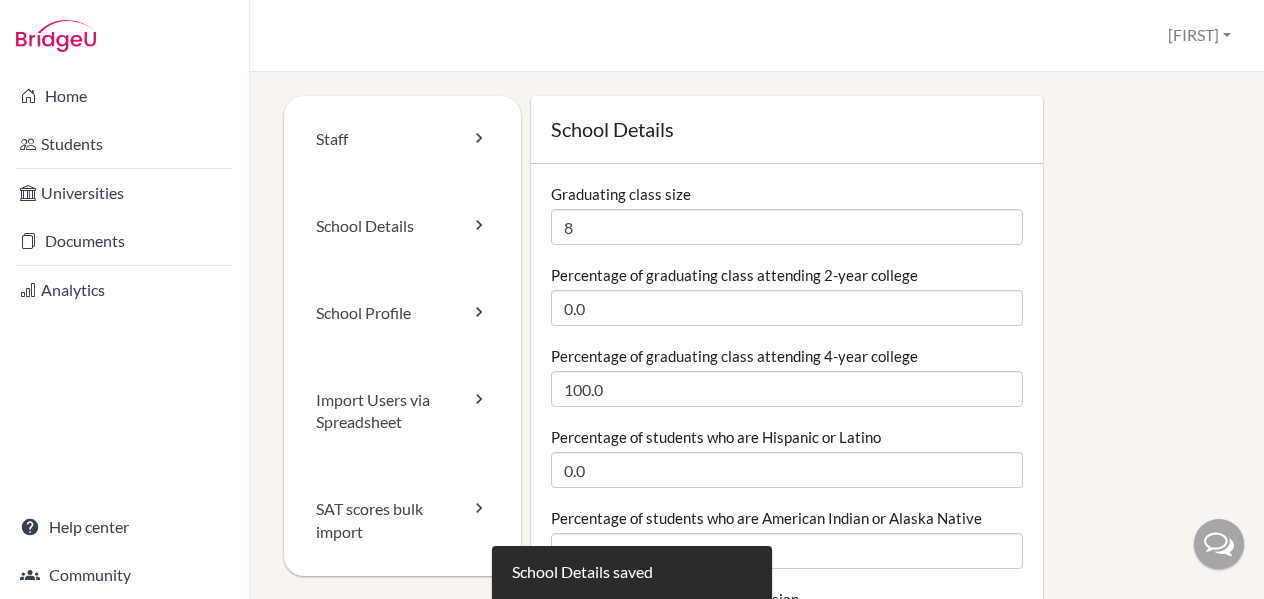 scroll, scrollTop: 0, scrollLeft: 0, axis: both 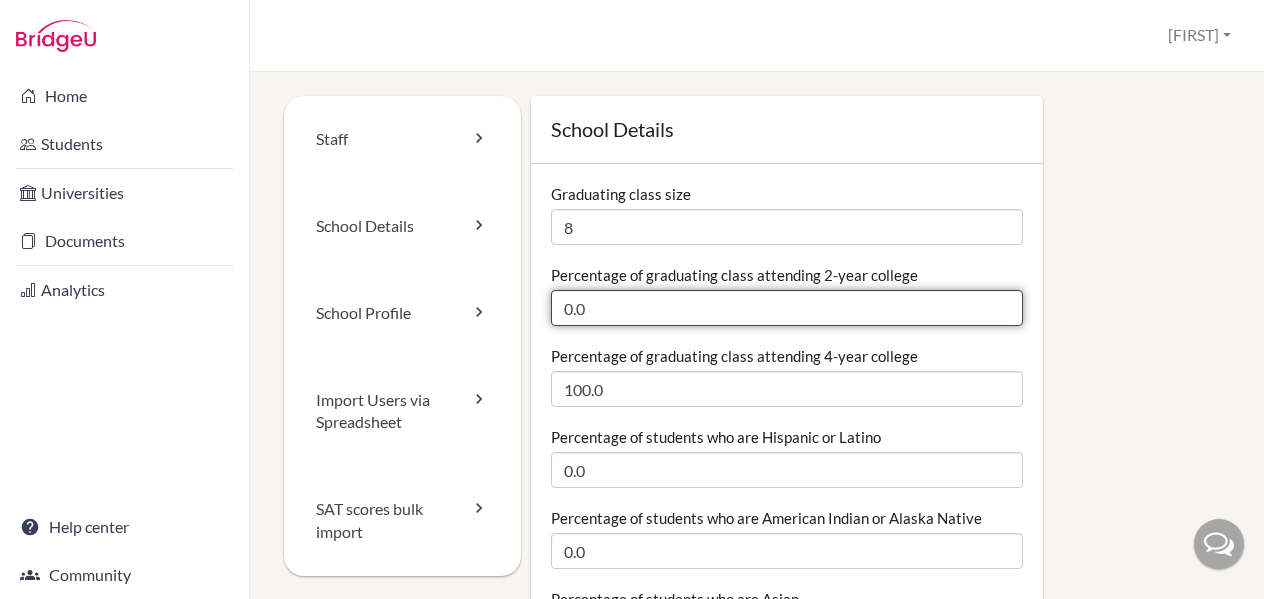 click on "0.0" at bounding box center (787, 308) 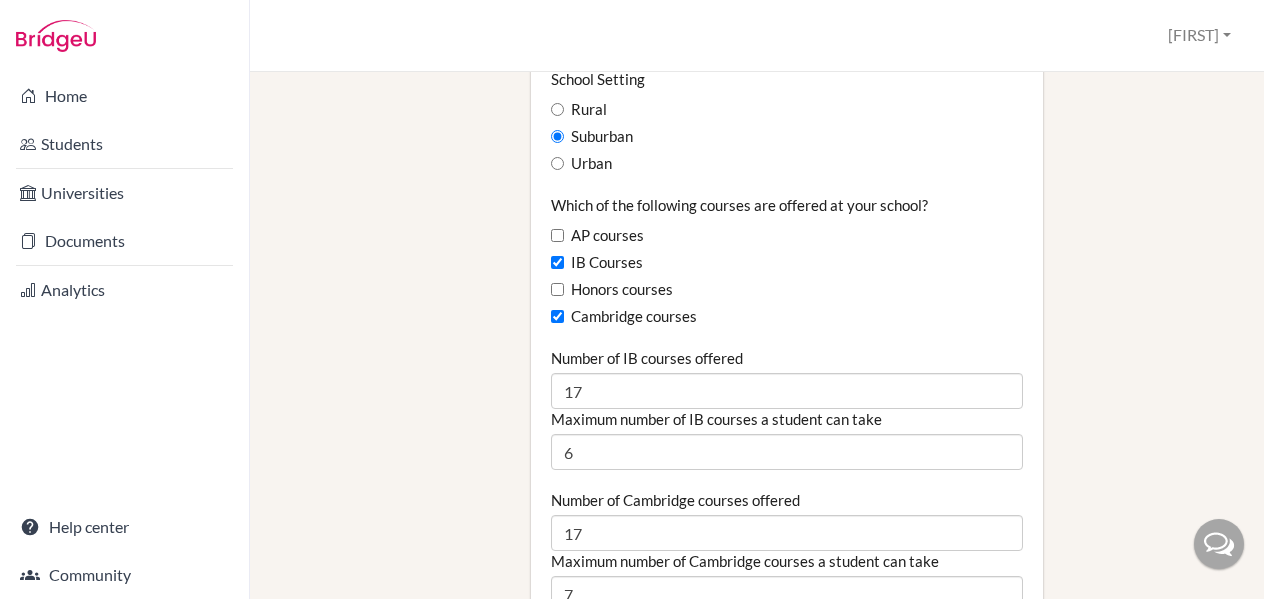 scroll, scrollTop: 1191, scrollLeft: 0, axis: vertical 